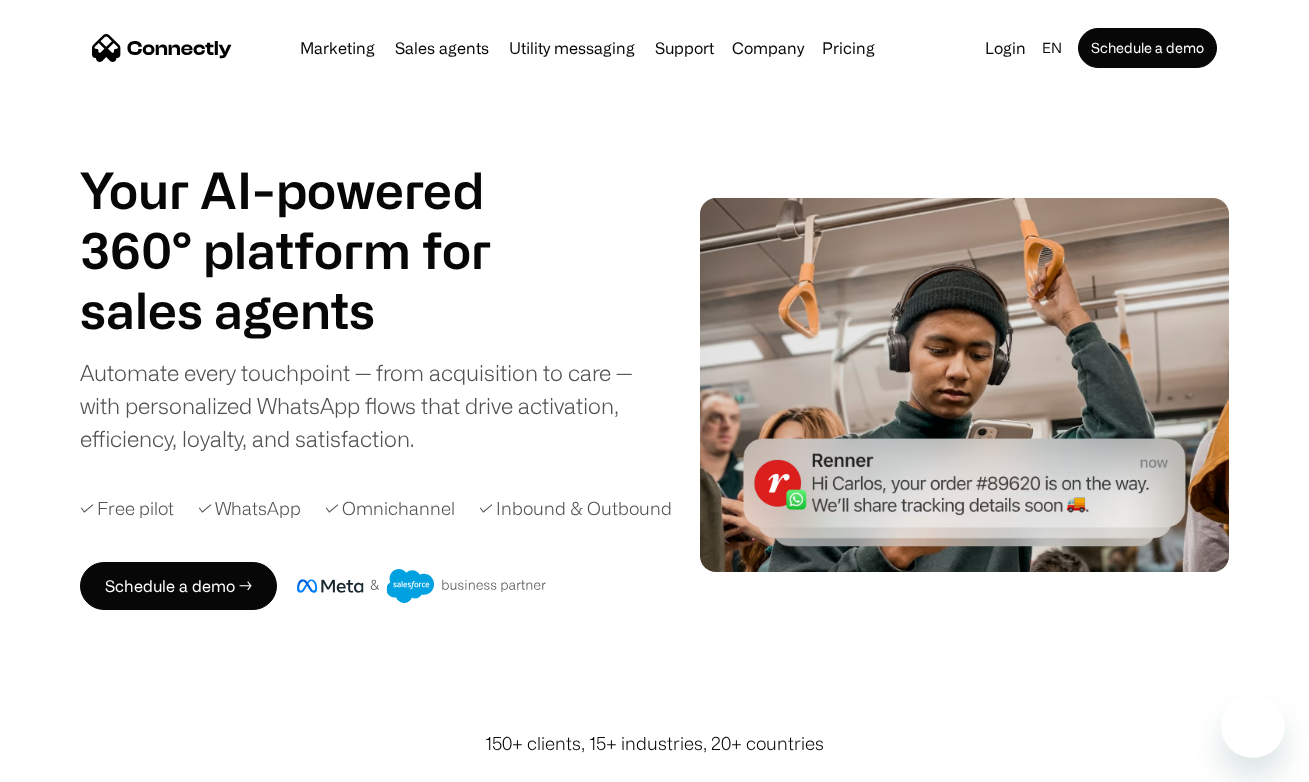 scroll, scrollTop: 0, scrollLeft: 0, axis: both 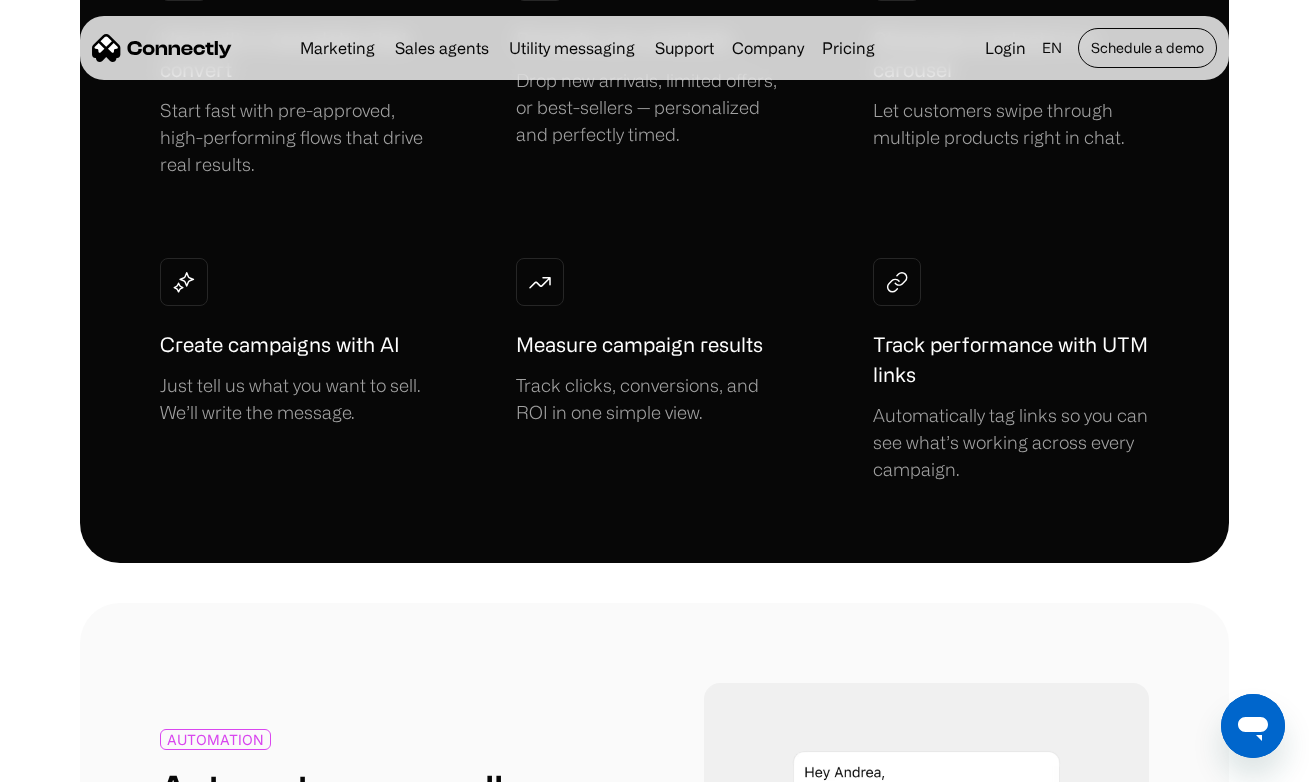 click on "Schedule a demo" at bounding box center (1147, 48) 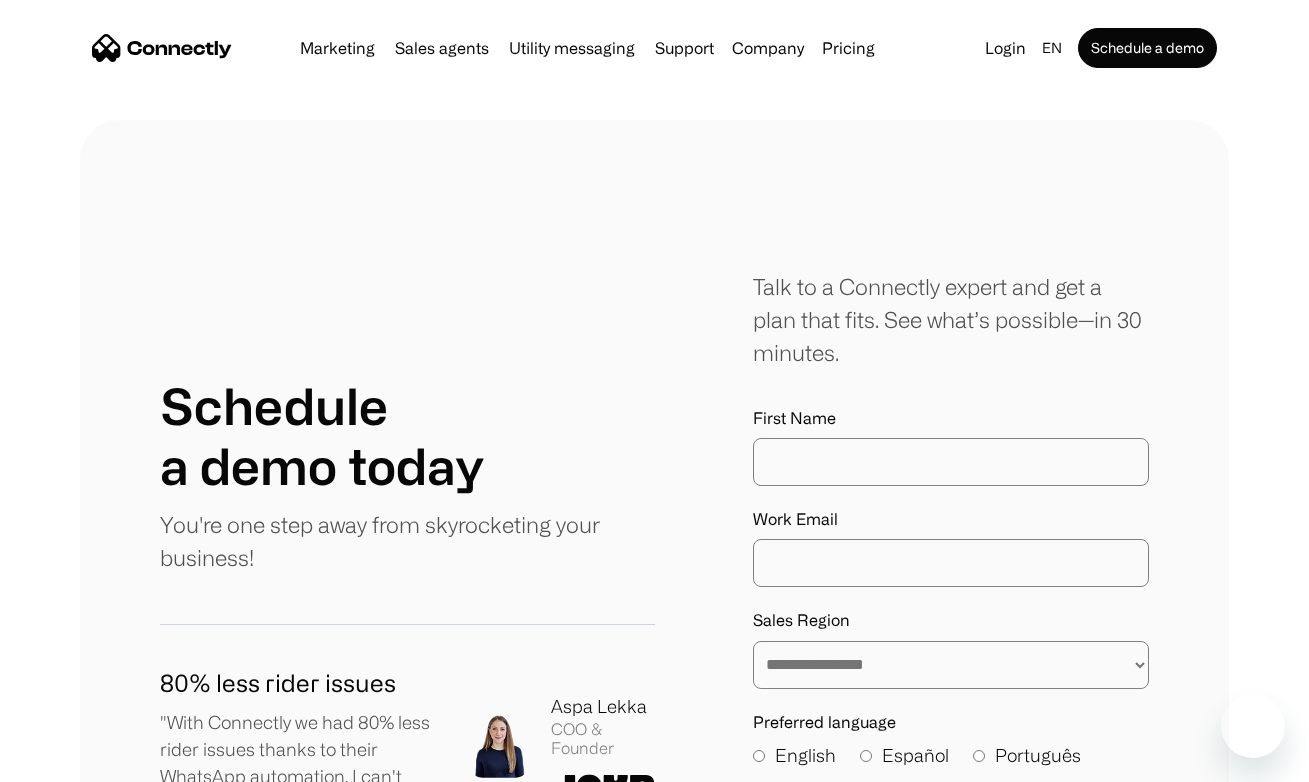 scroll, scrollTop: 0, scrollLeft: 0, axis: both 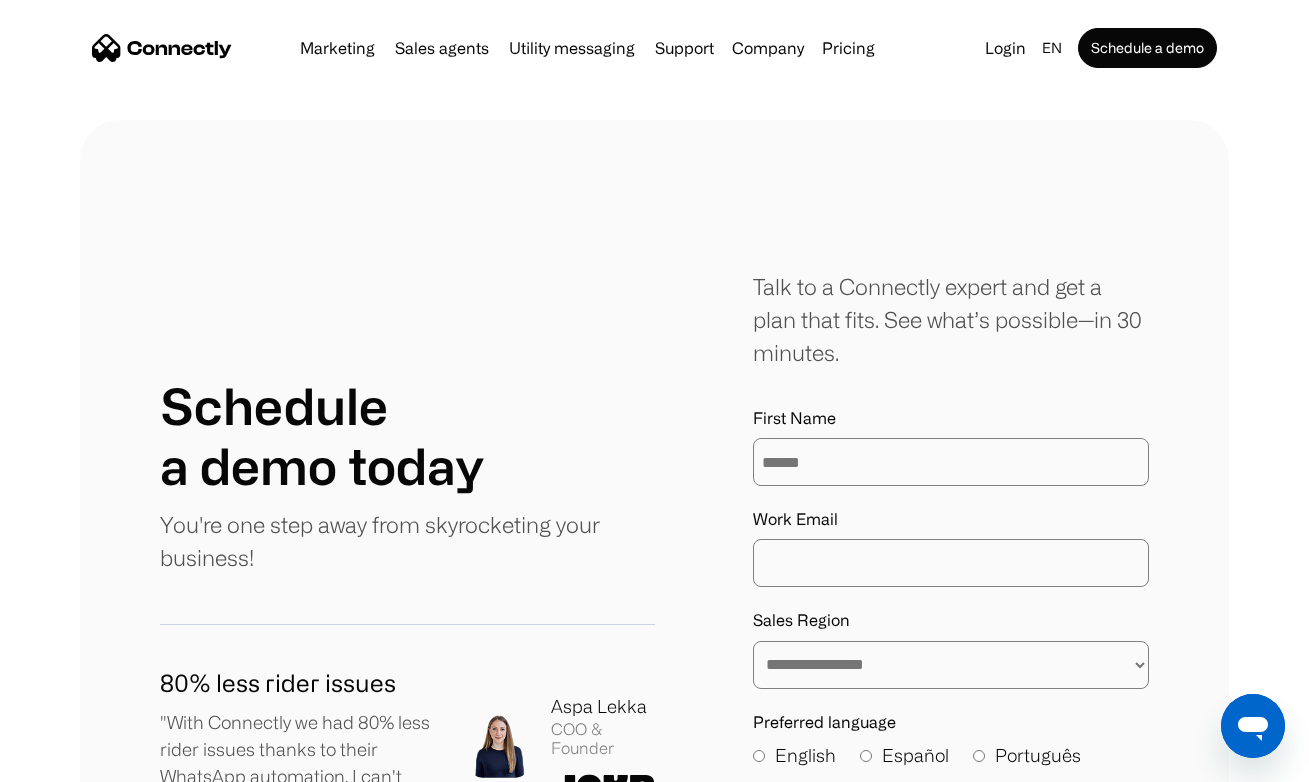 type on "******" 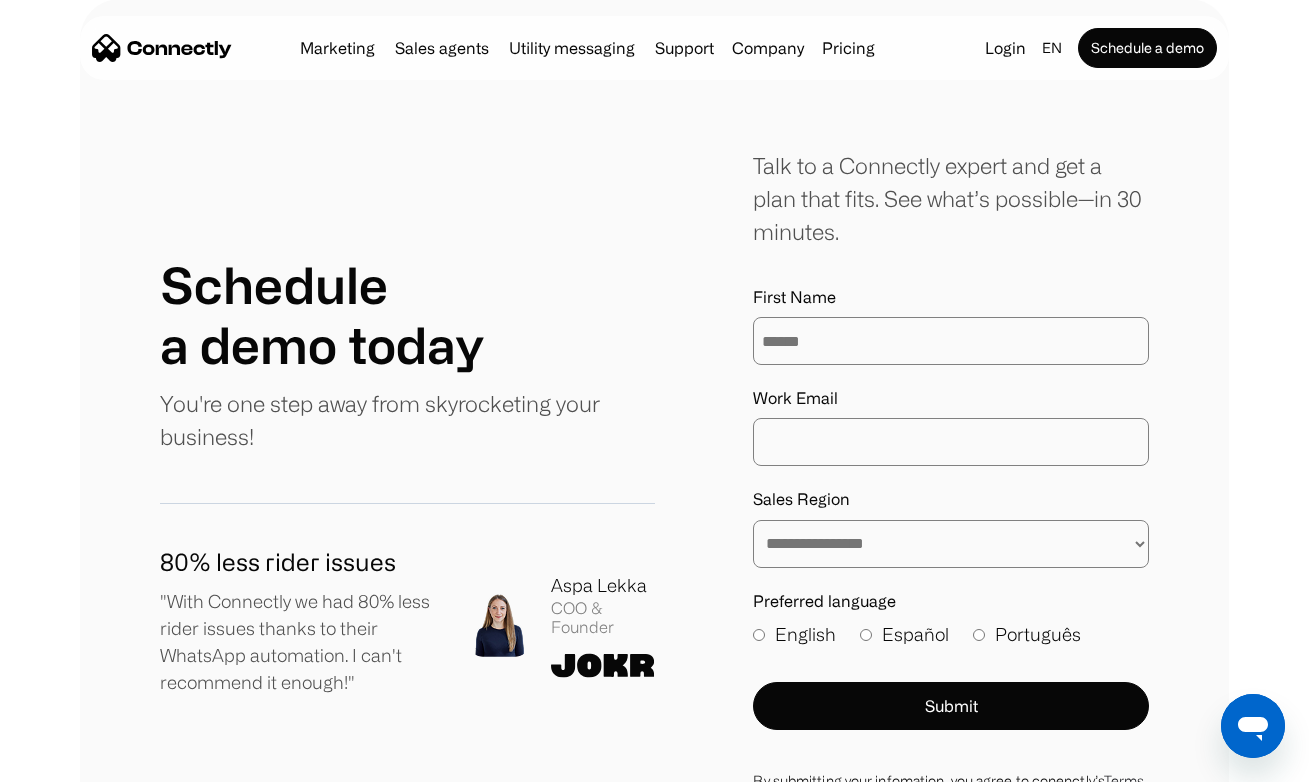 scroll, scrollTop: 172, scrollLeft: 0, axis: vertical 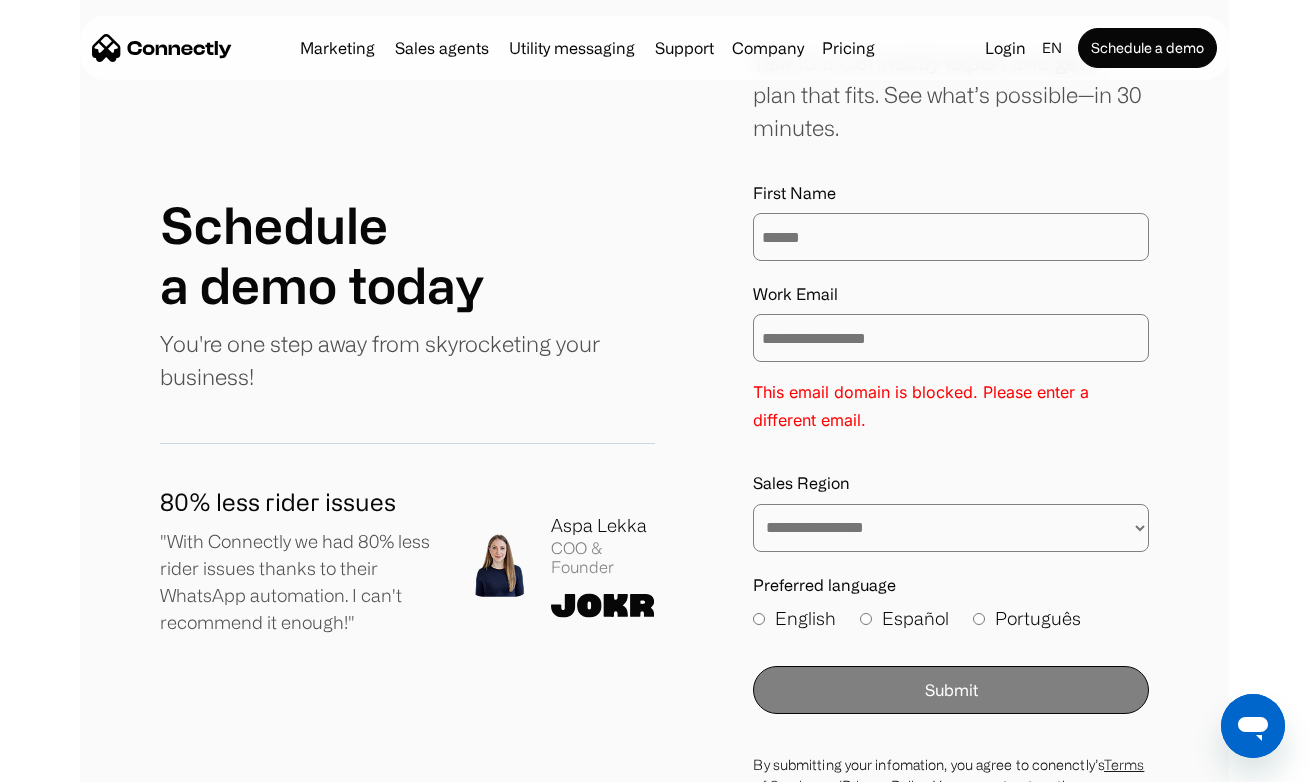 click on "**********" at bounding box center [951, 338] 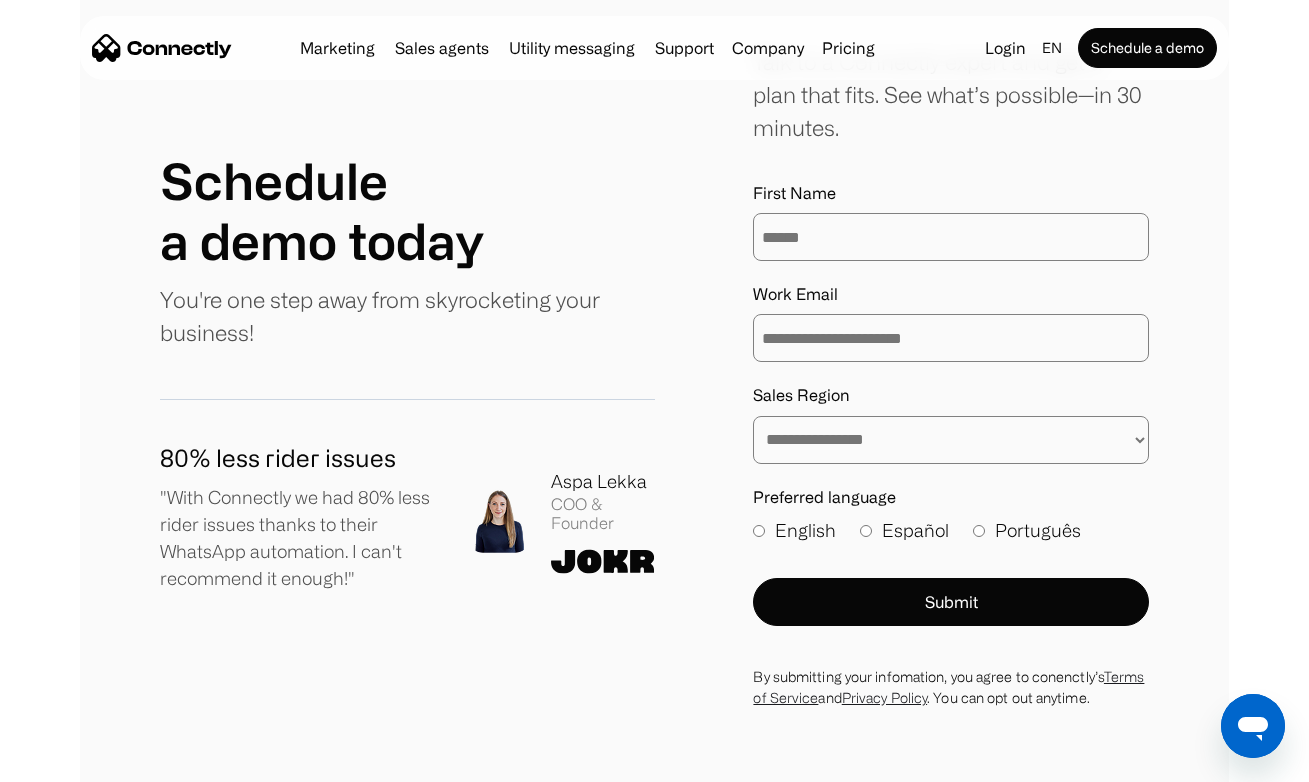 type on "**********" 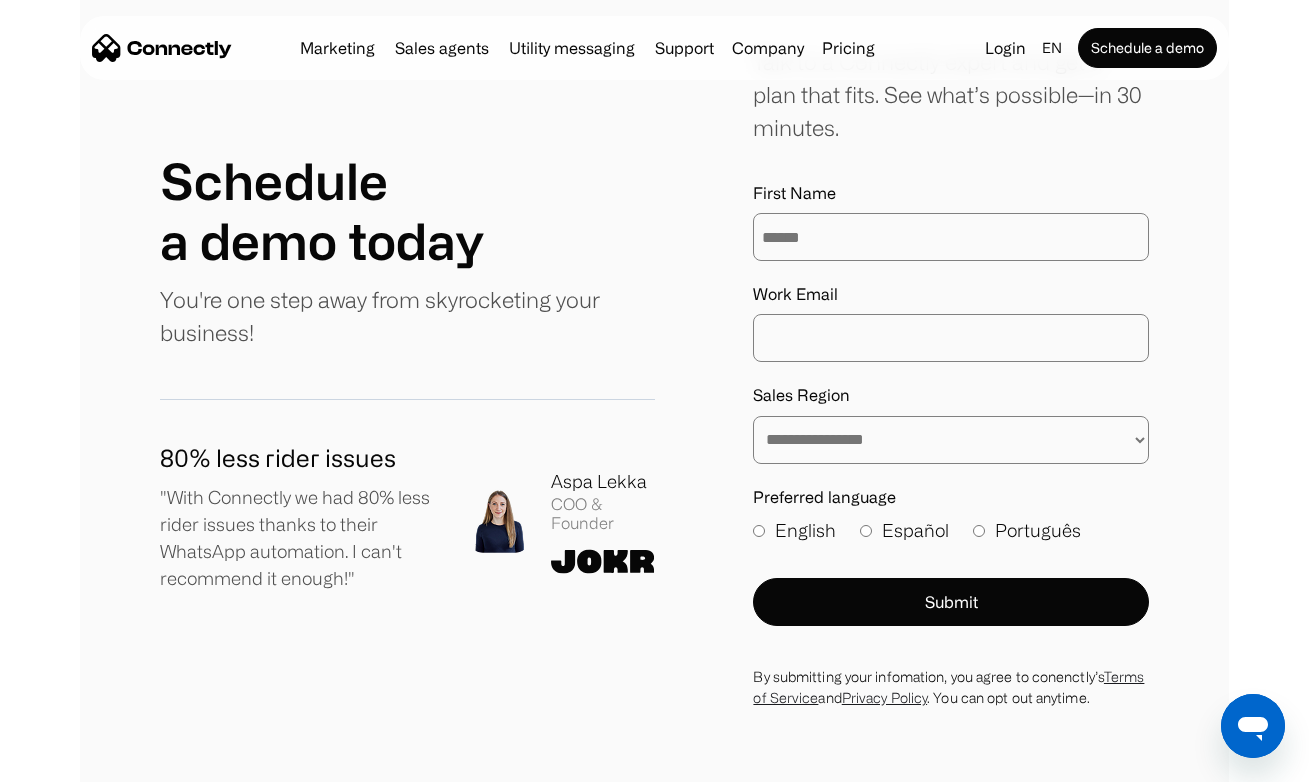 click on "Work Email" at bounding box center (951, 338) 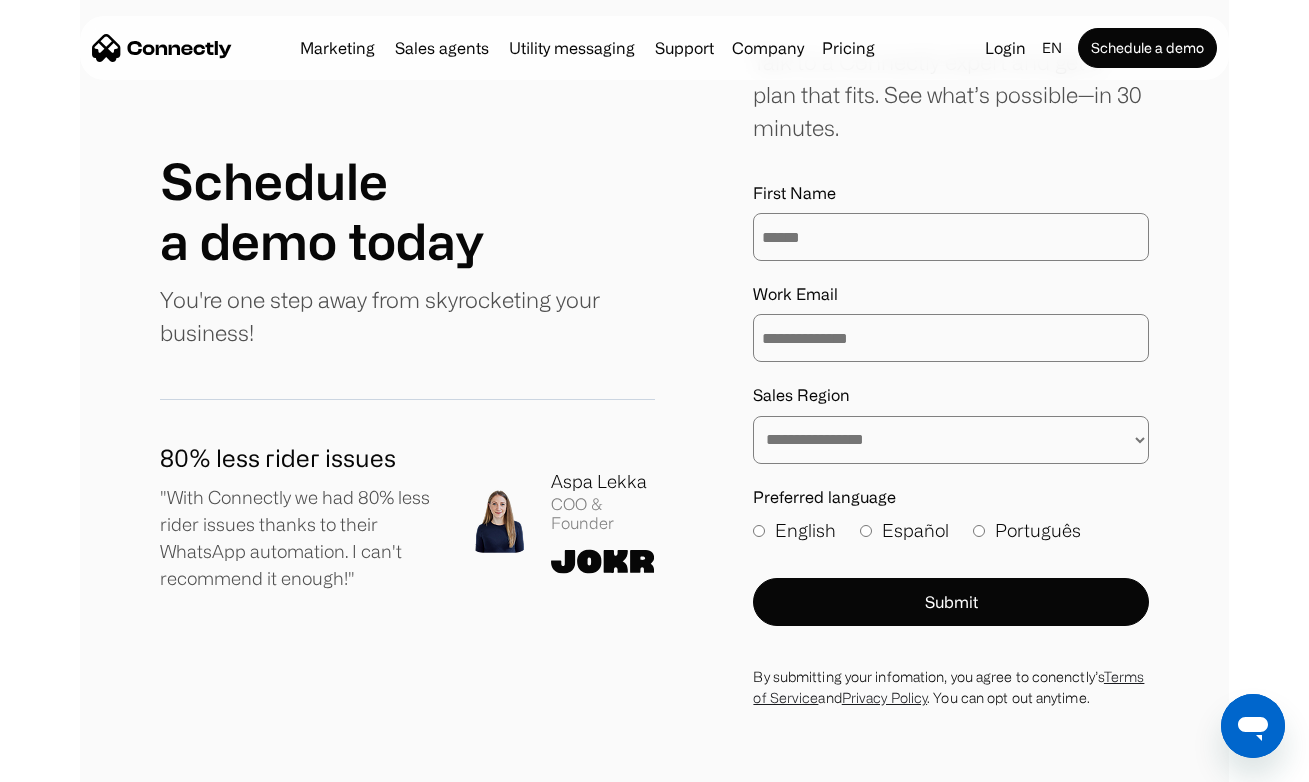 type on "**********" 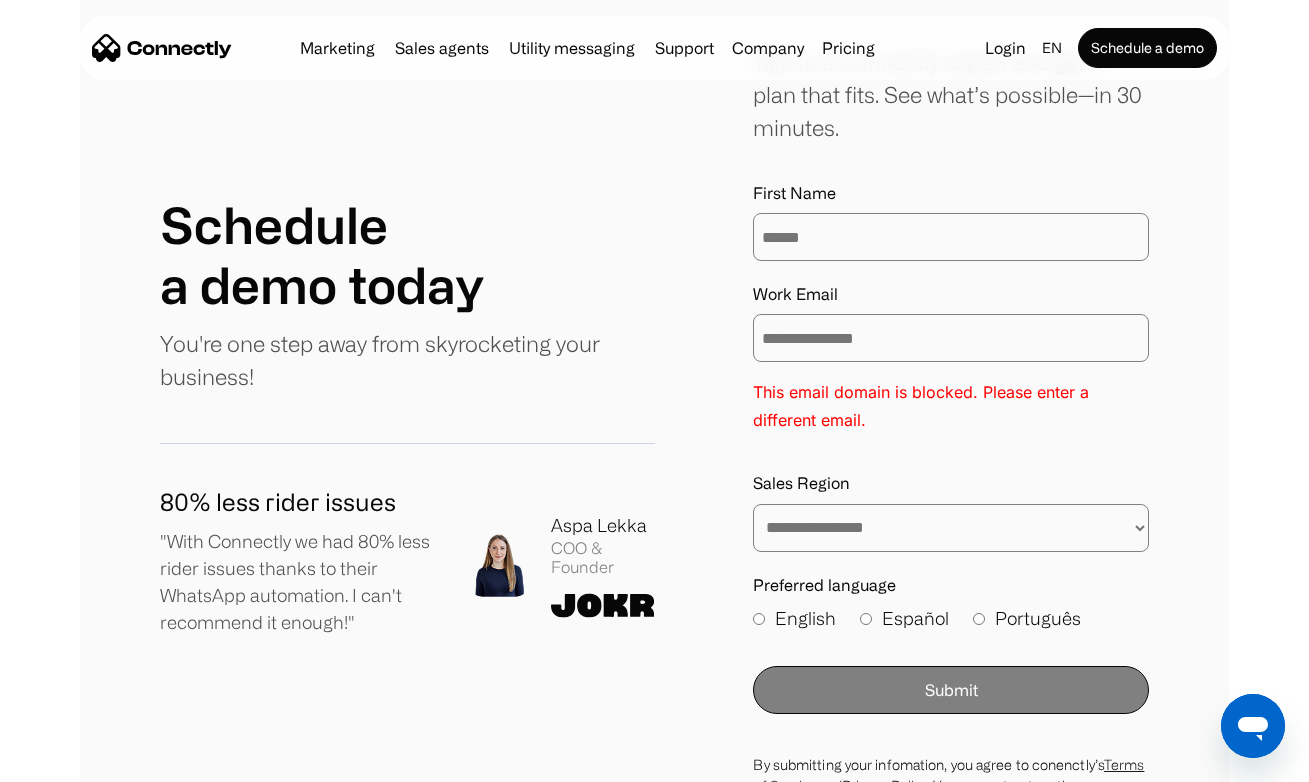 type 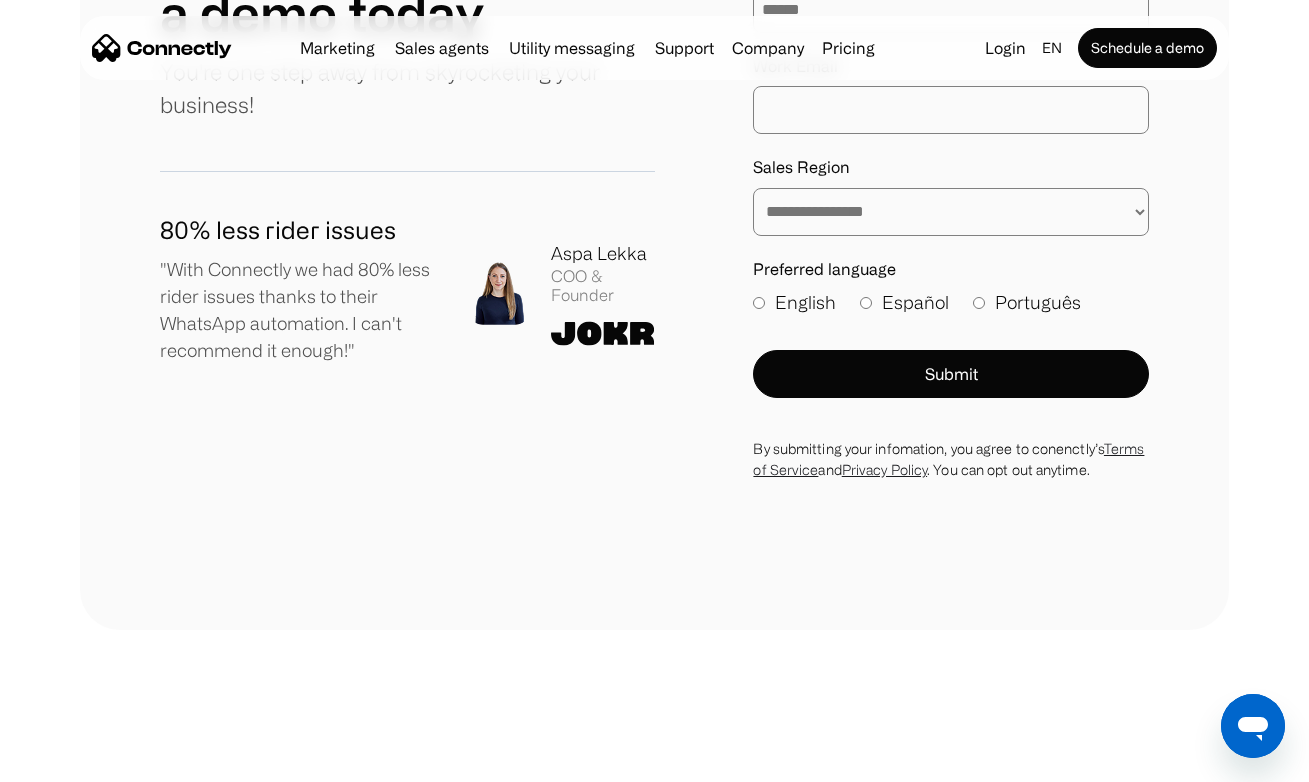 scroll, scrollTop: 497, scrollLeft: 0, axis: vertical 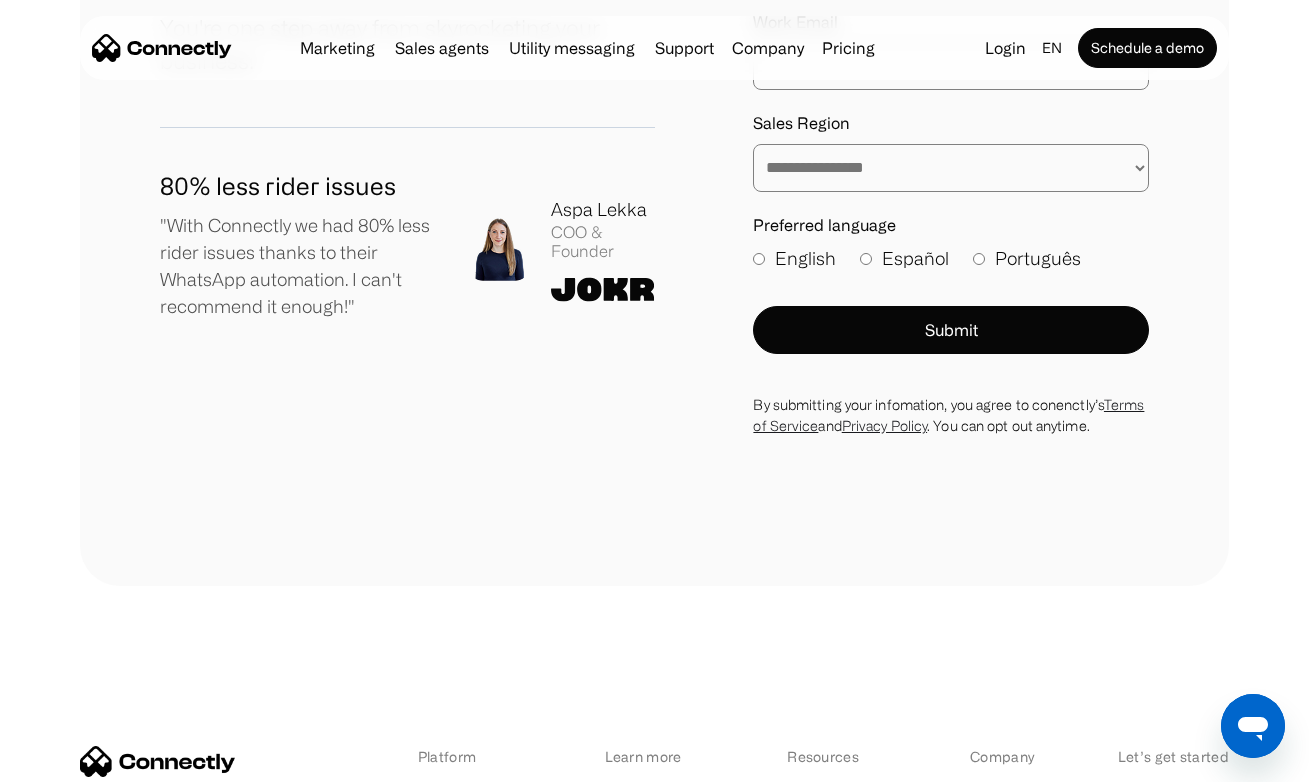 click 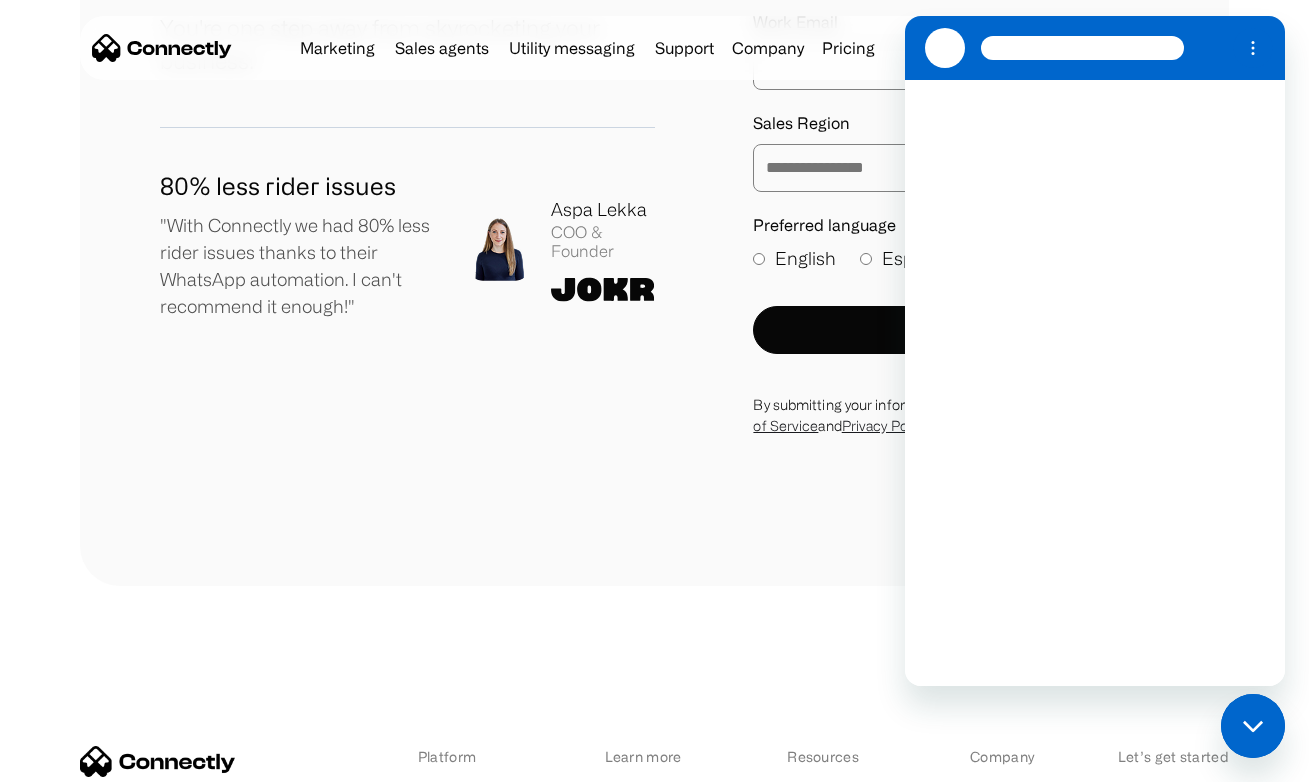 scroll, scrollTop: 0, scrollLeft: 0, axis: both 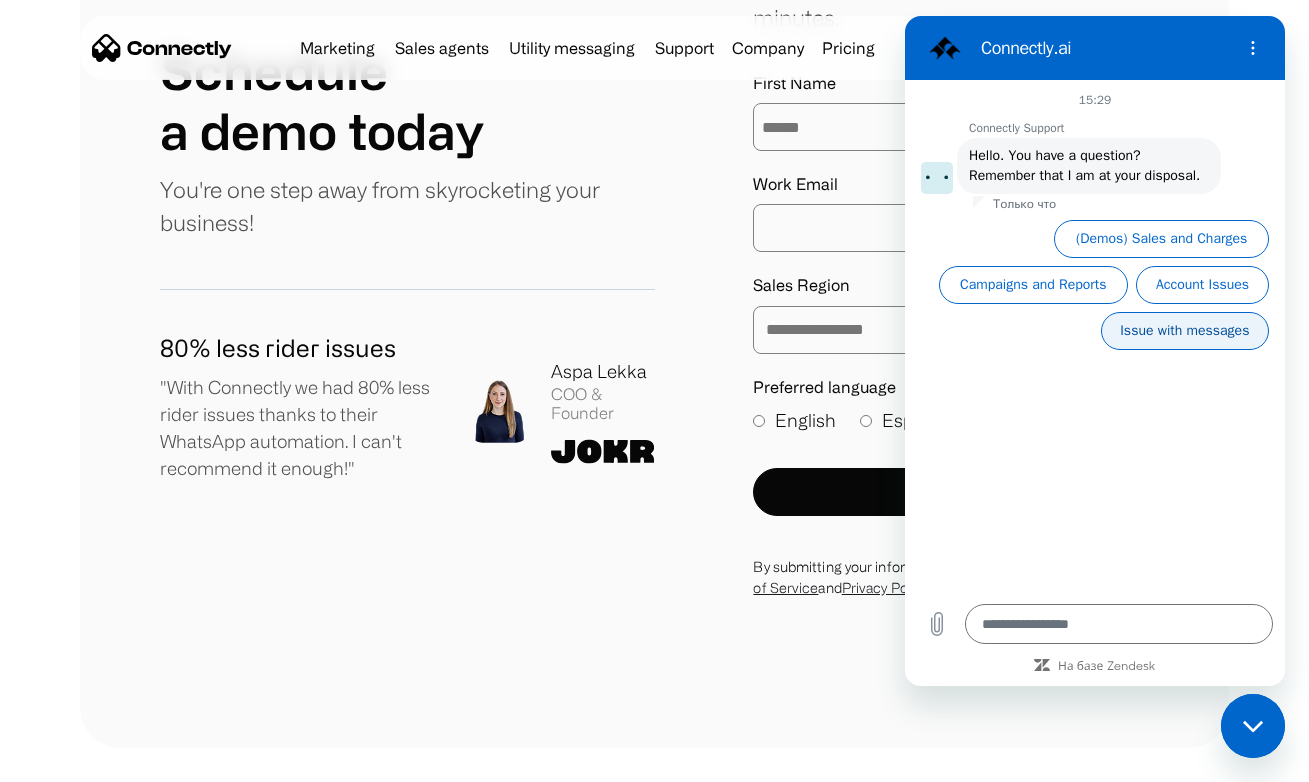 click on "Issue with messages" at bounding box center (1185, 331) 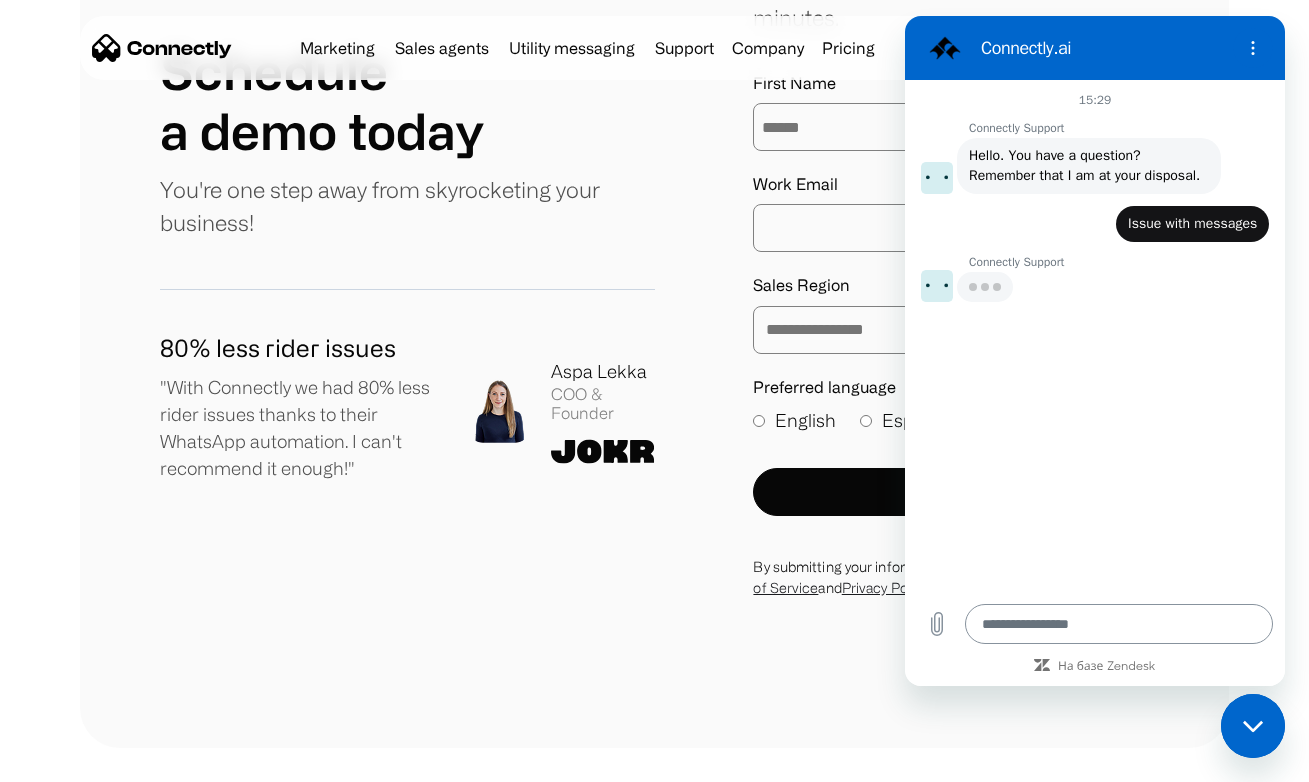 click at bounding box center (1119, 624) 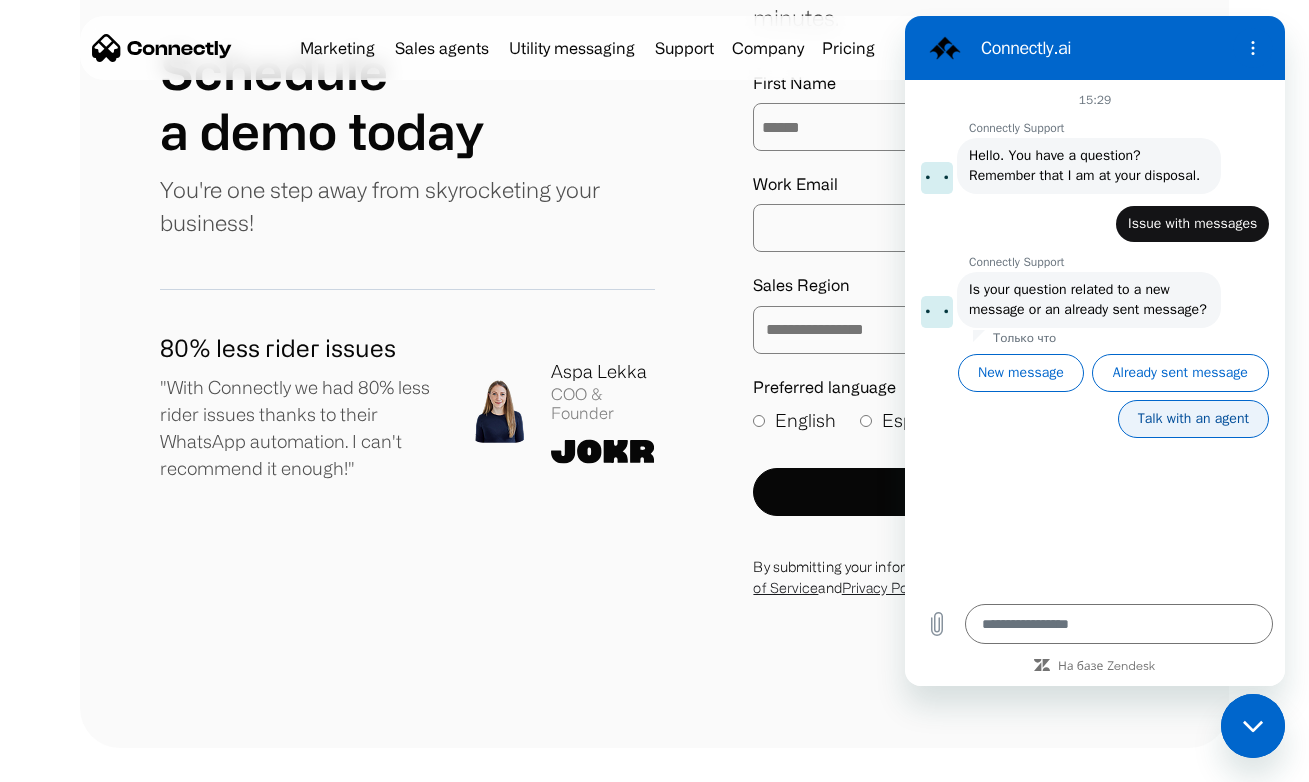 click on "Talk with an agent" at bounding box center [1193, 419] 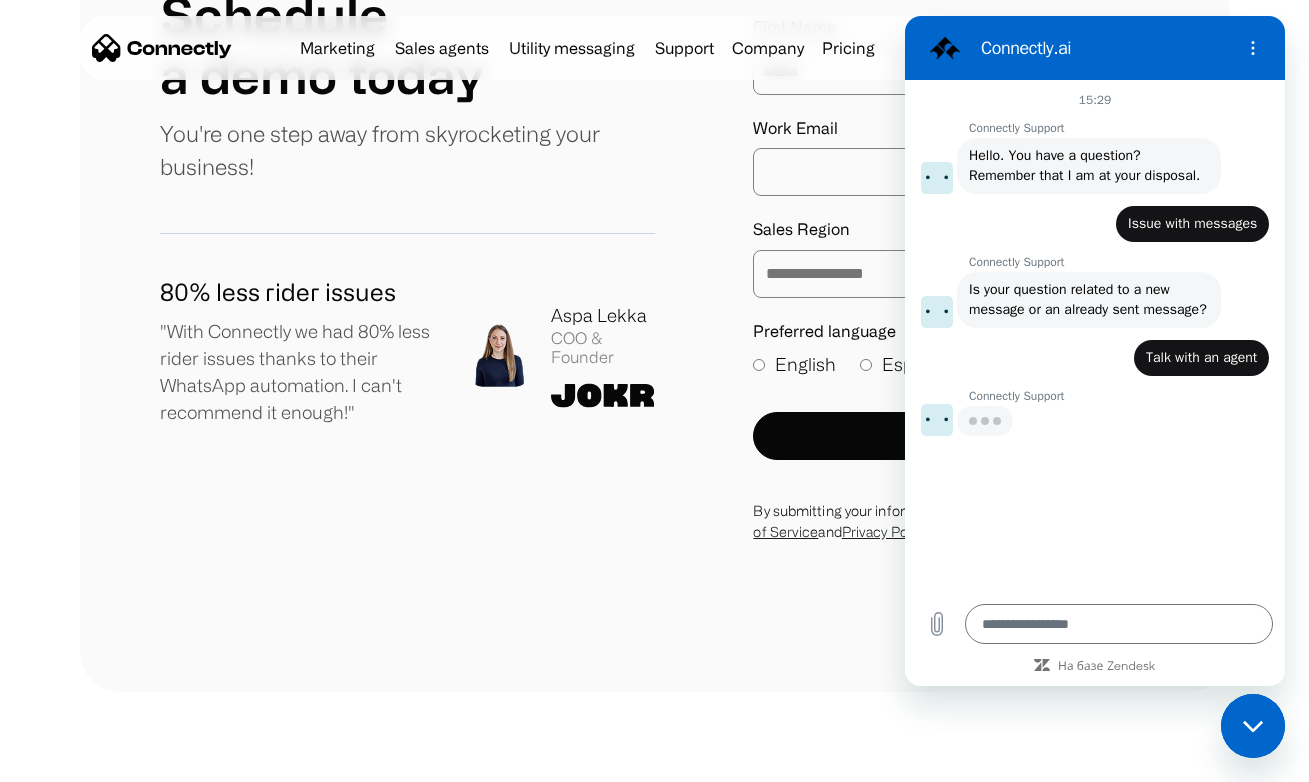 scroll, scrollTop: 393, scrollLeft: 0, axis: vertical 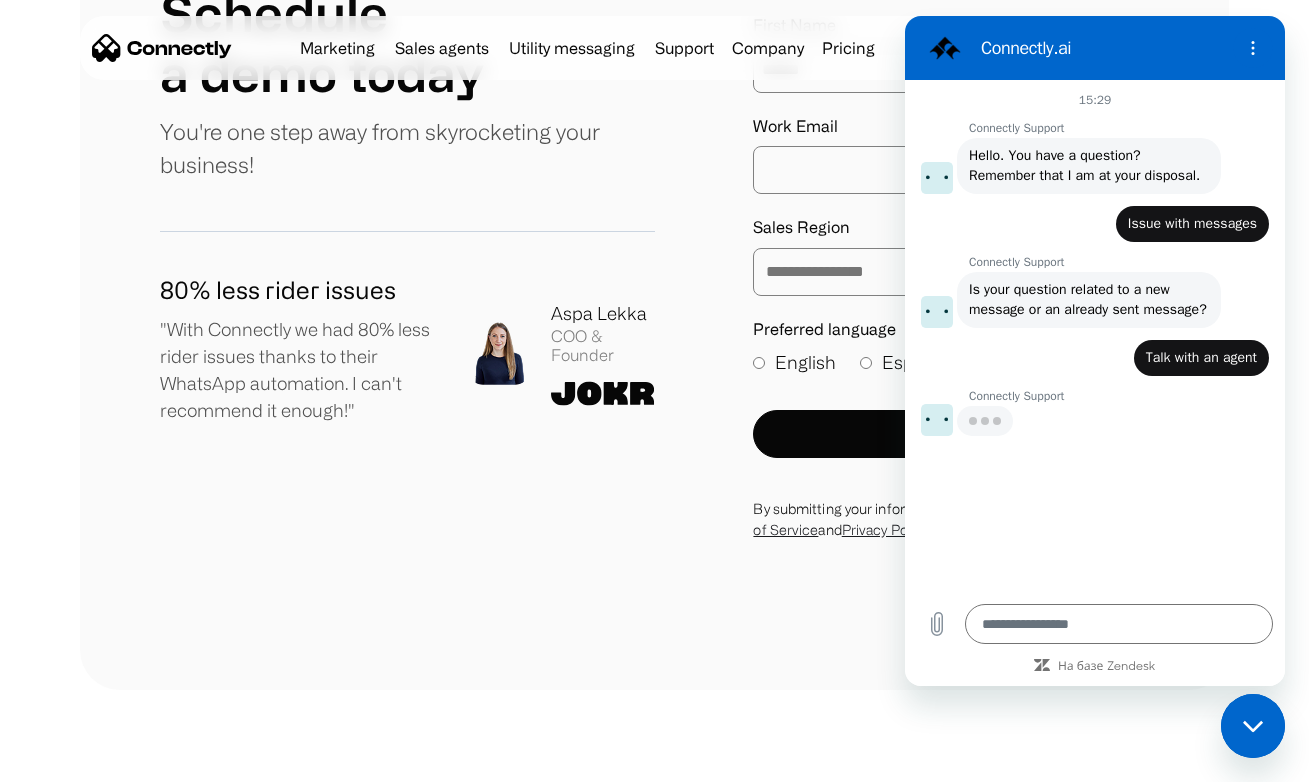 type on "*" 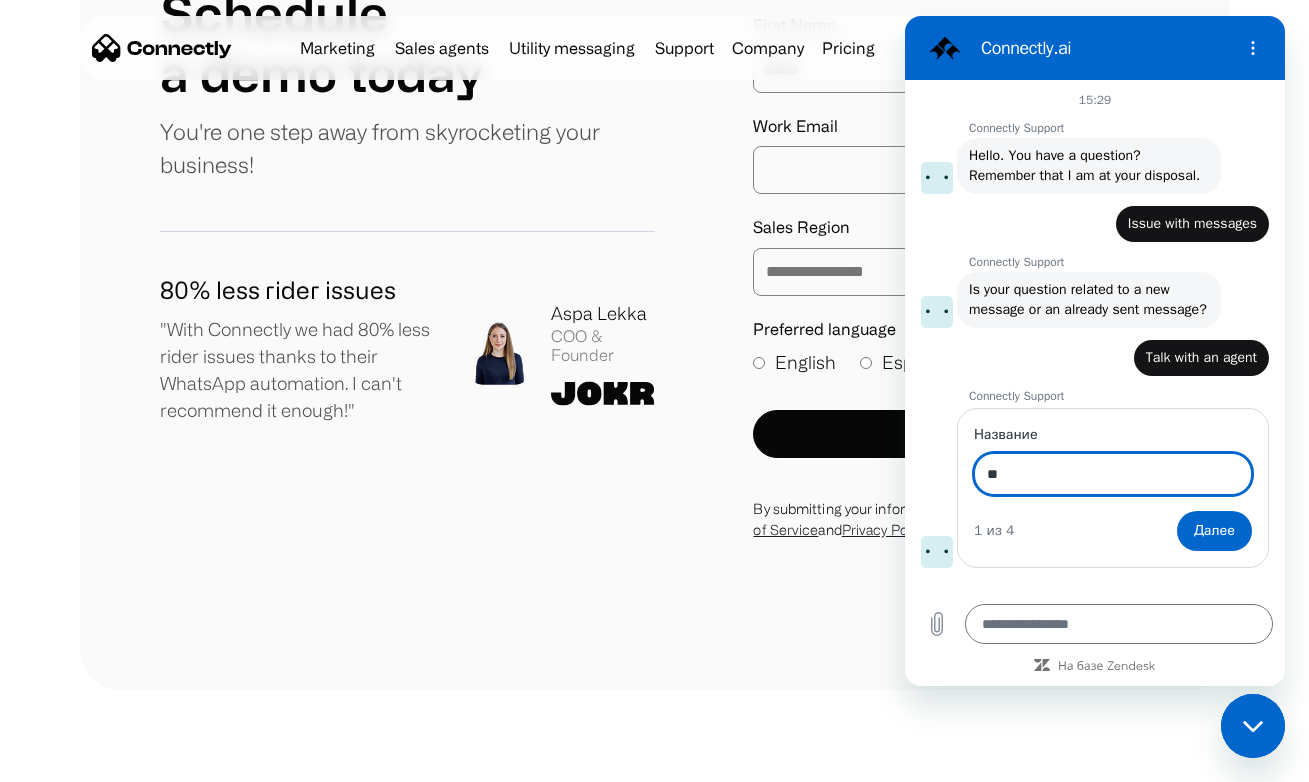 type on "*" 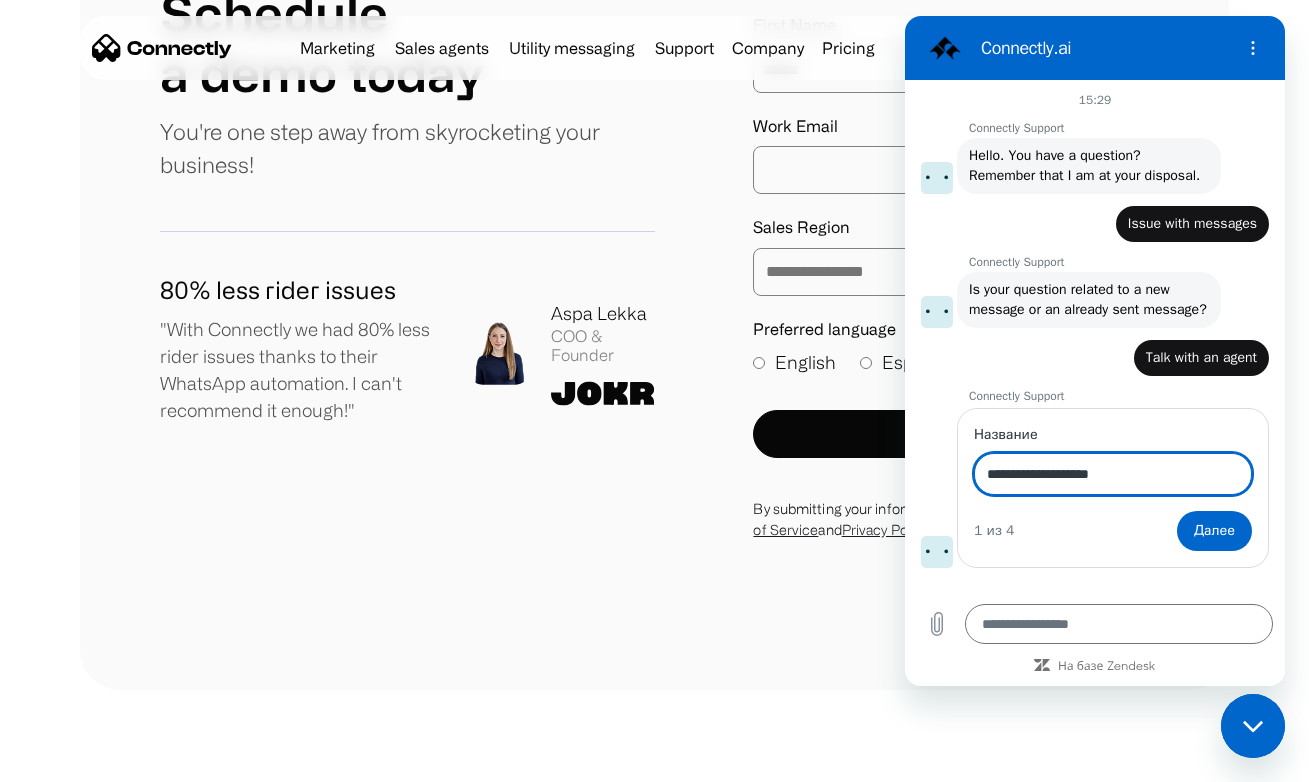 type on "**********" 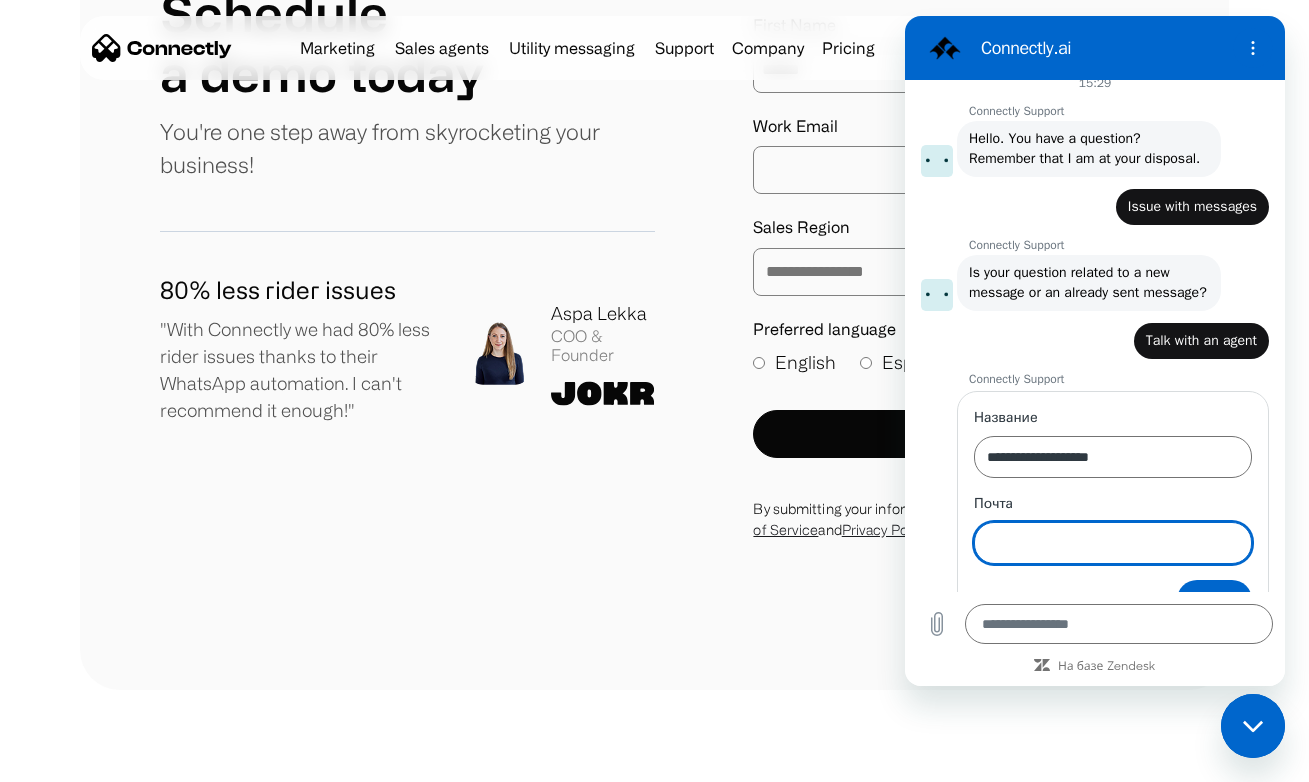 scroll, scrollTop: 103, scrollLeft: 0, axis: vertical 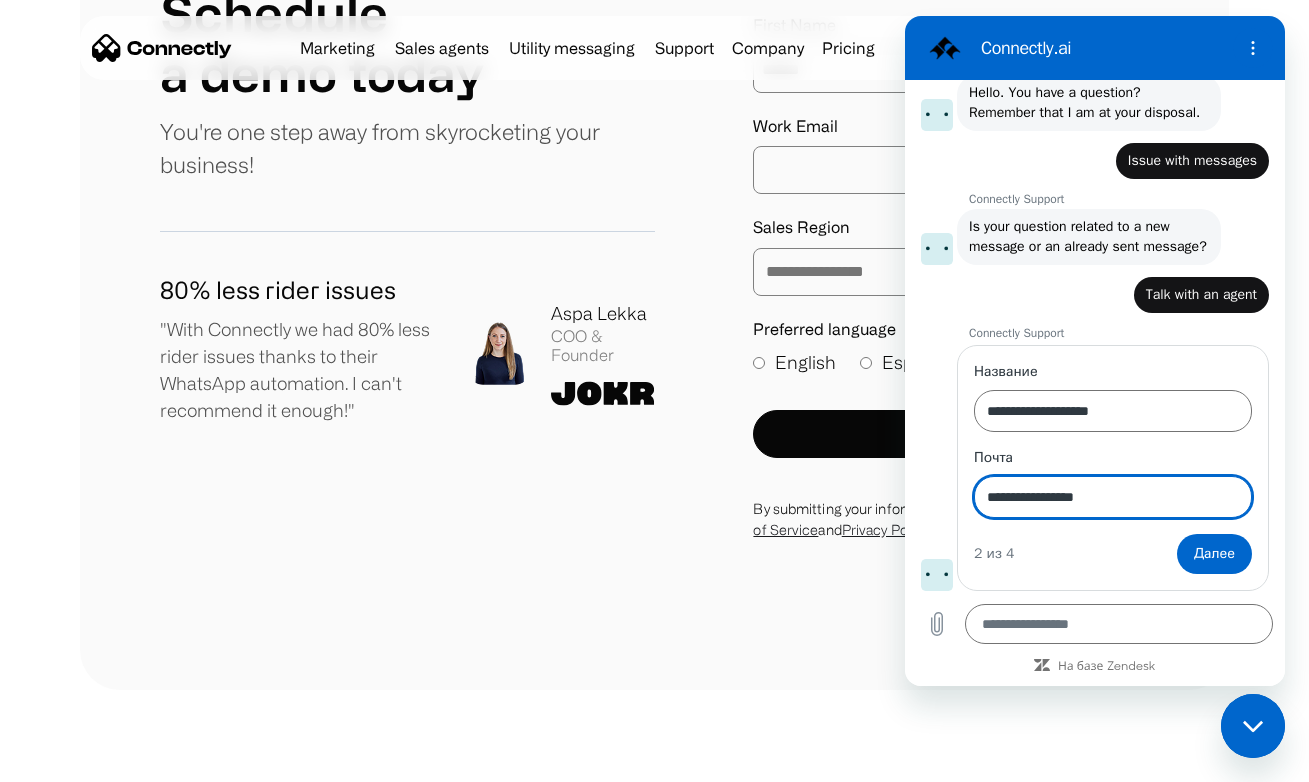 type on "**********" 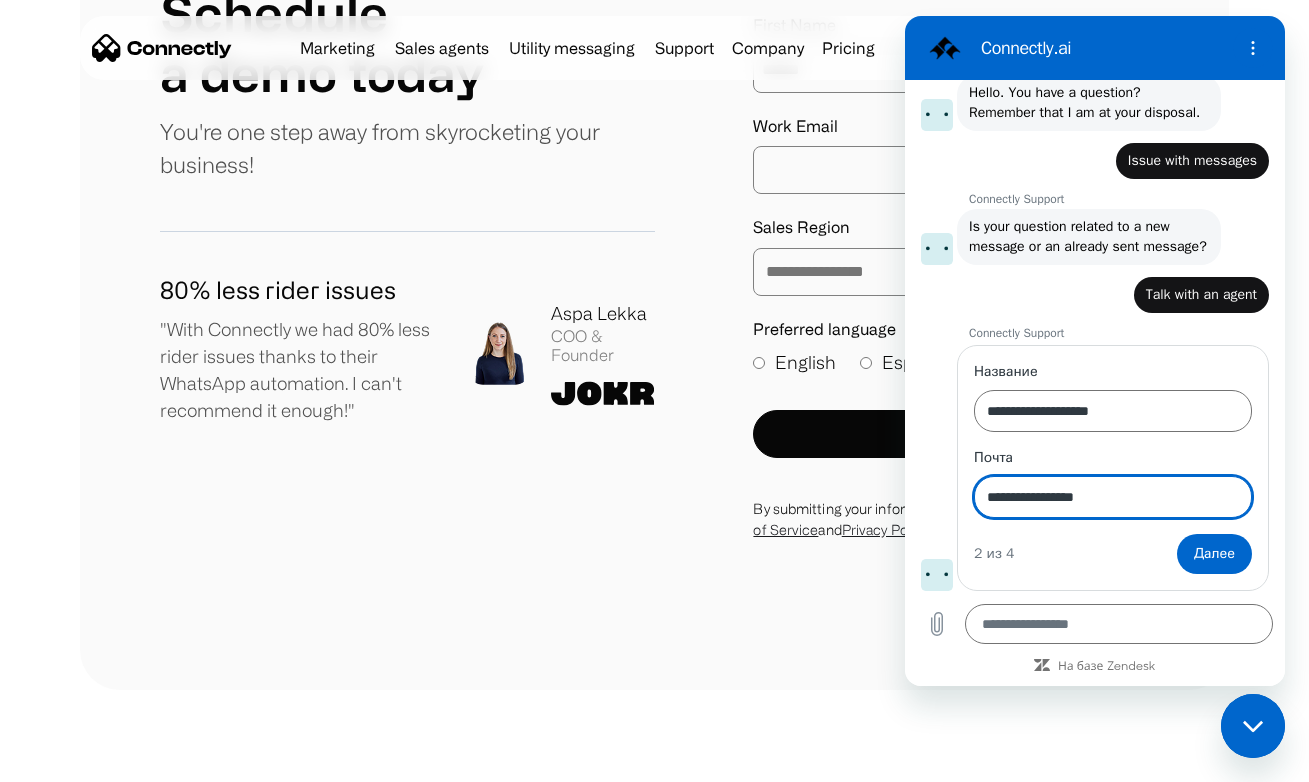 click on "Далее" at bounding box center [1214, 554] 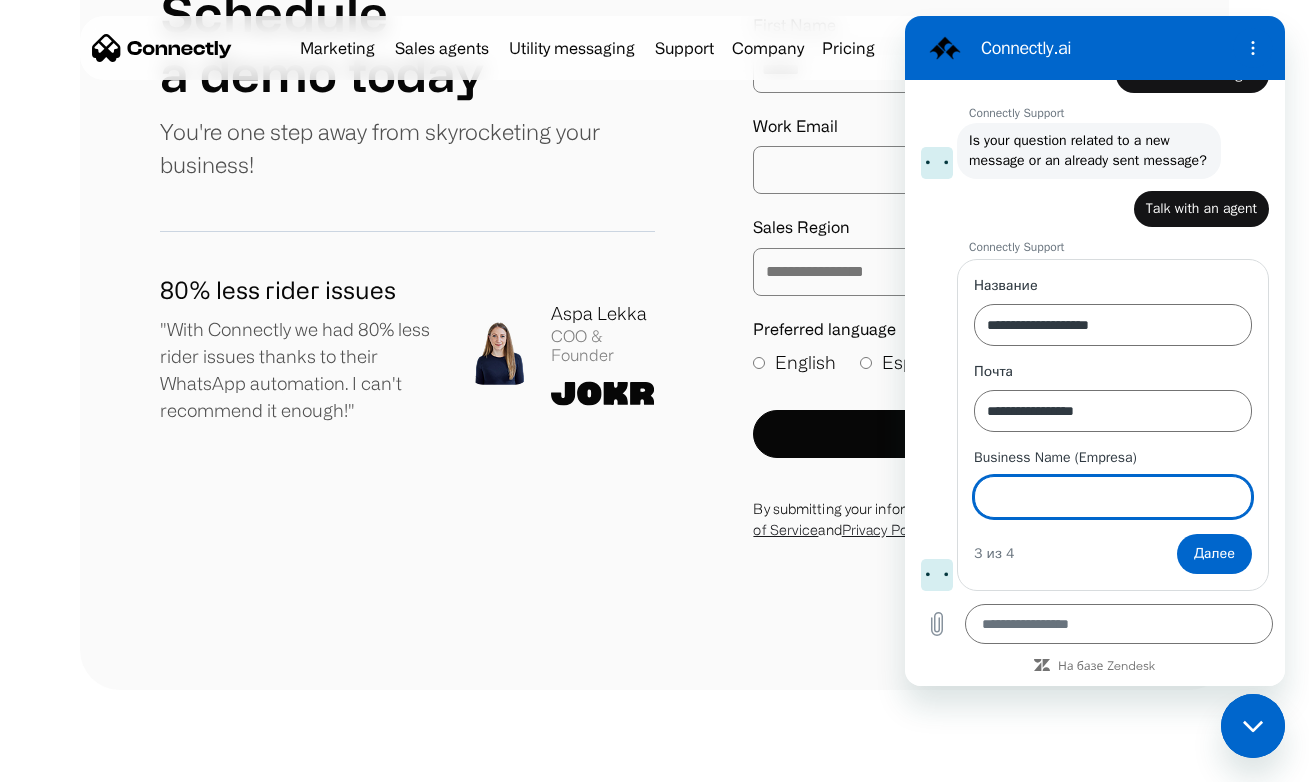 scroll, scrollTop: 189, scrollLeft: 0, axis: vertical 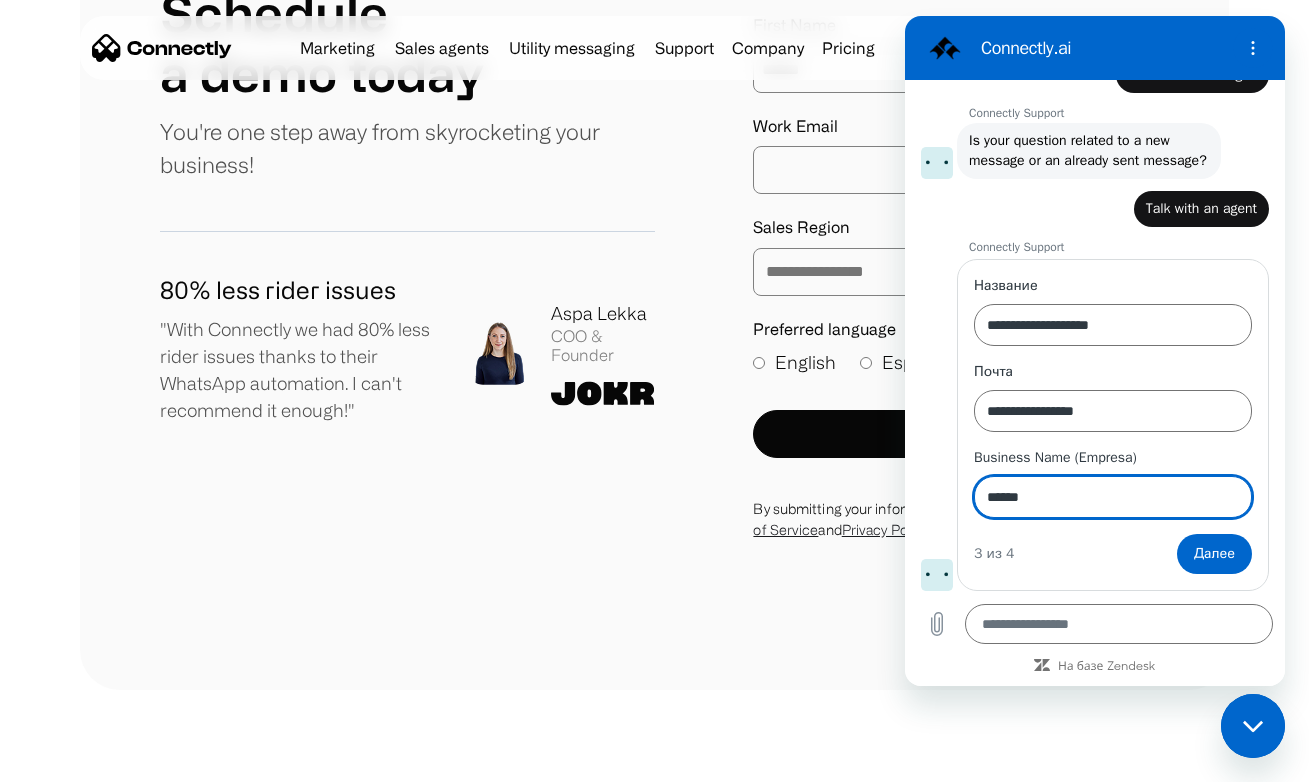 type on "******" 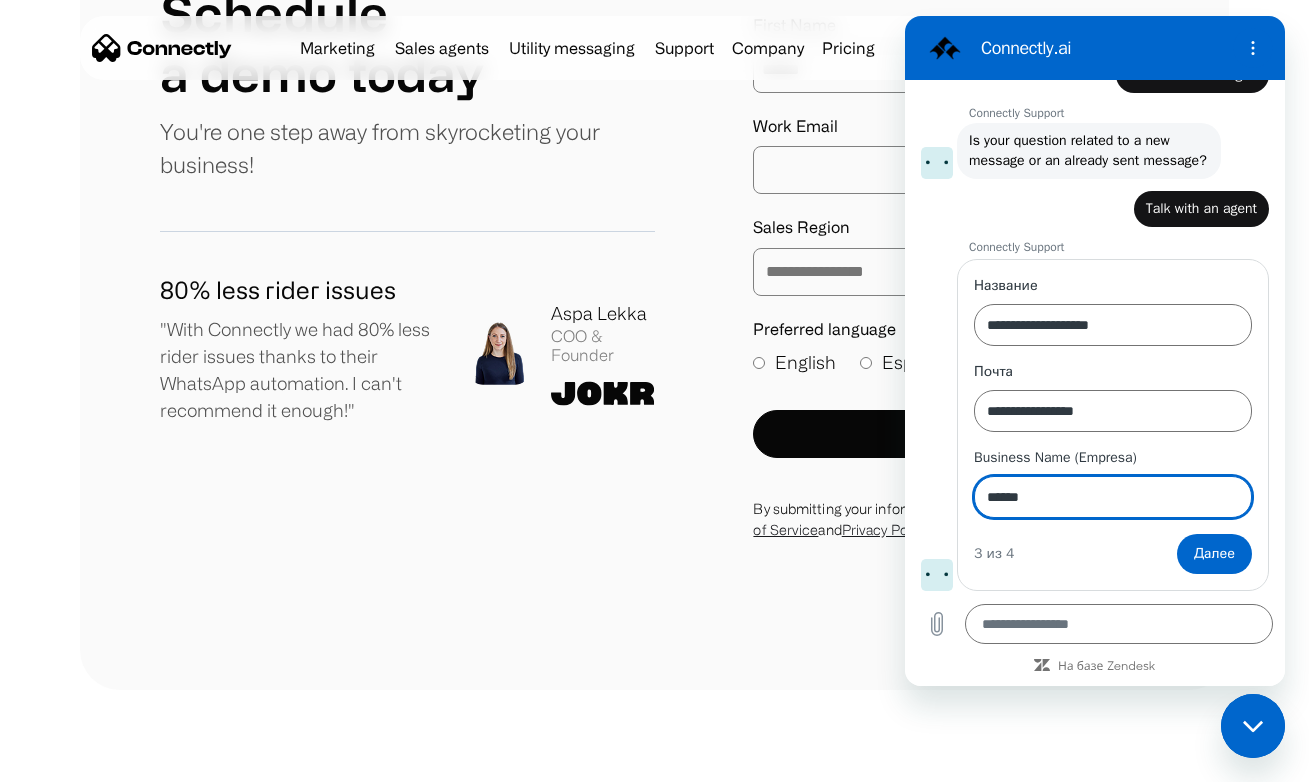 click on "Далее" at bounding box center (1214, 554) 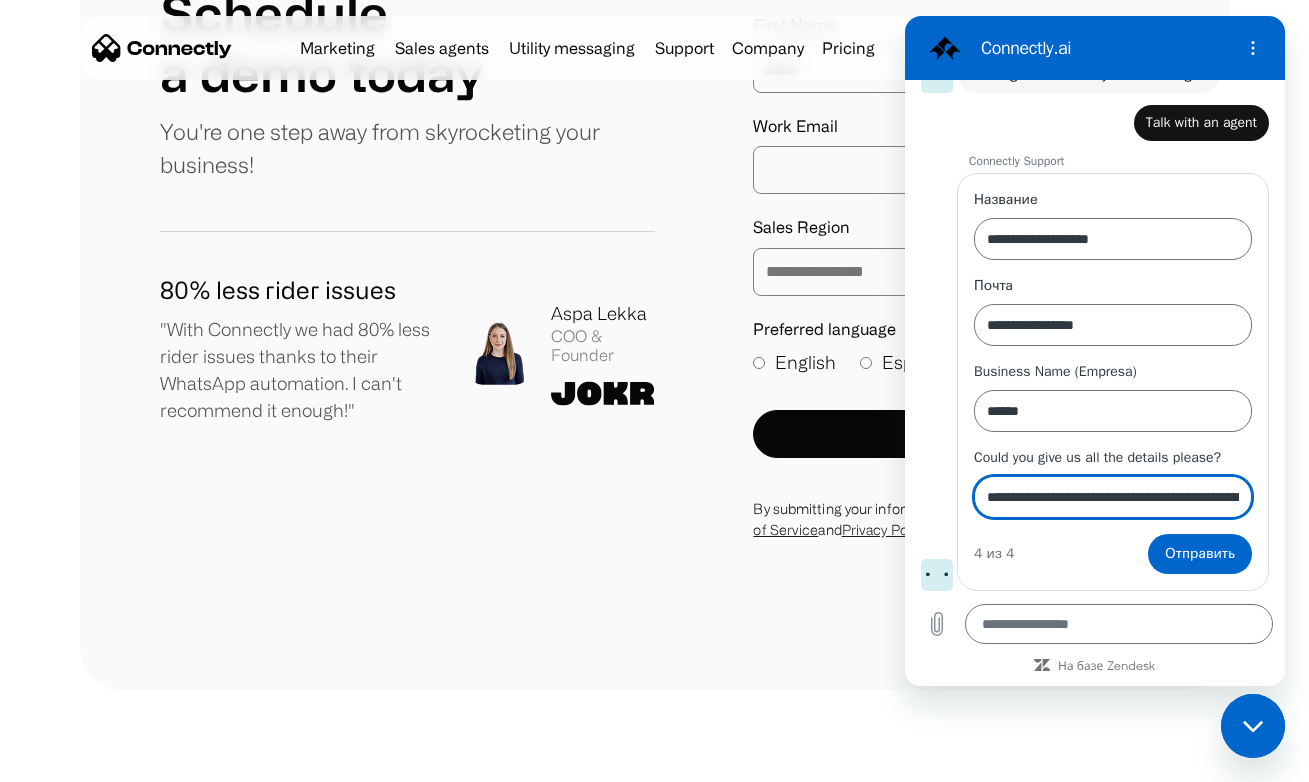 type on "**********" 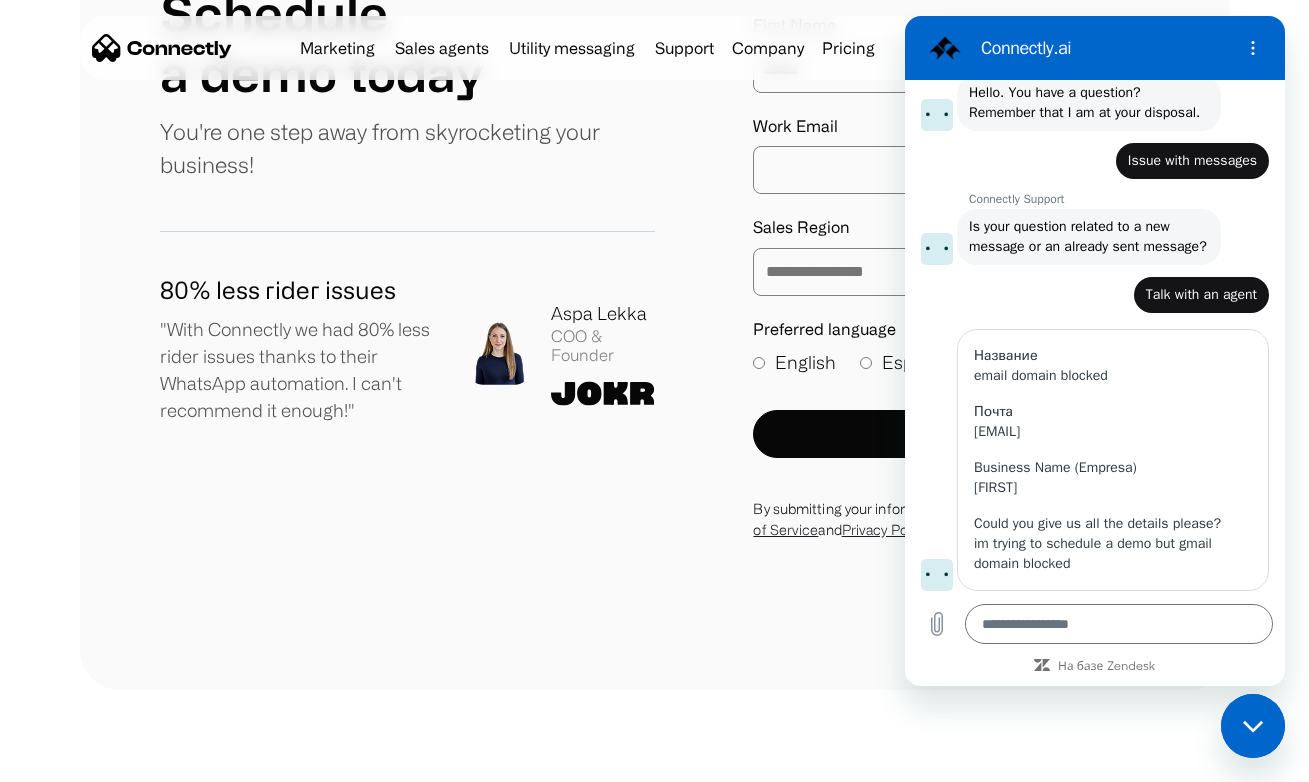 scroll, scrollTop: 167, scrollLeft: 0, axis: vertical 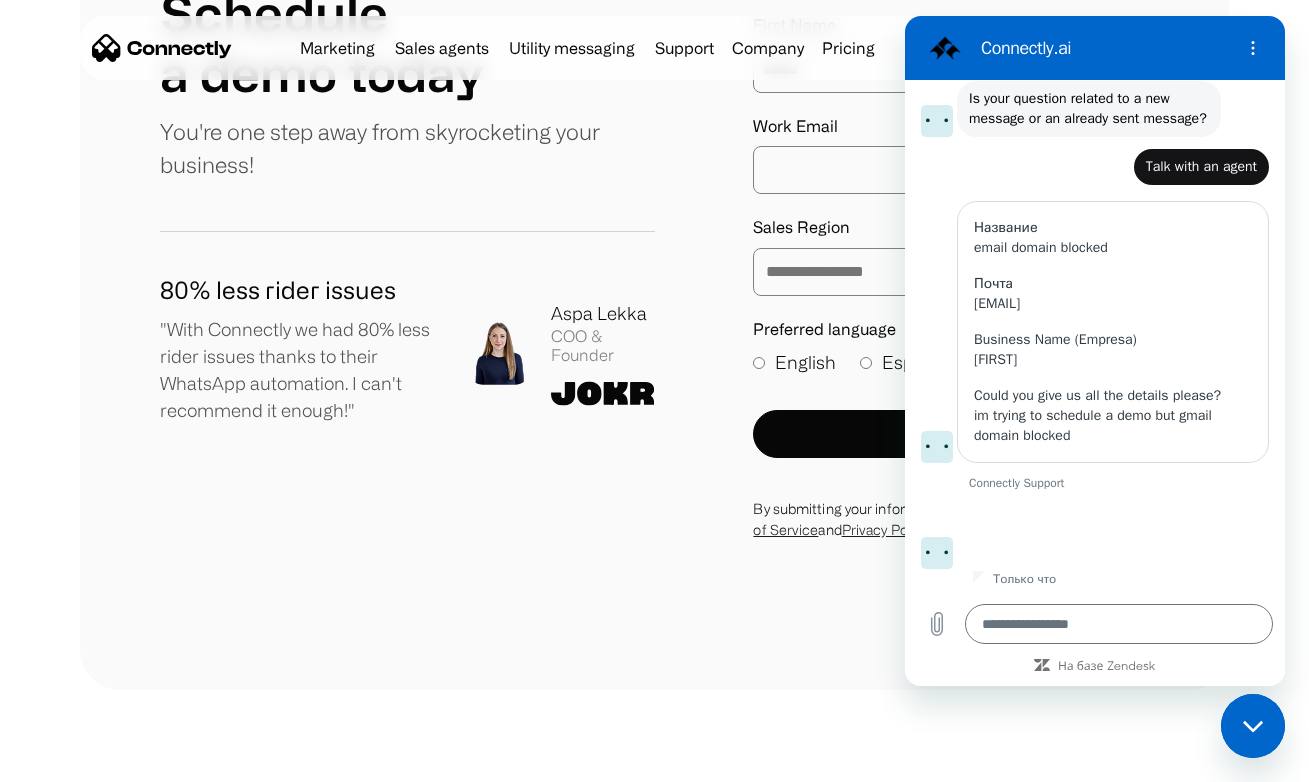 type on "*" 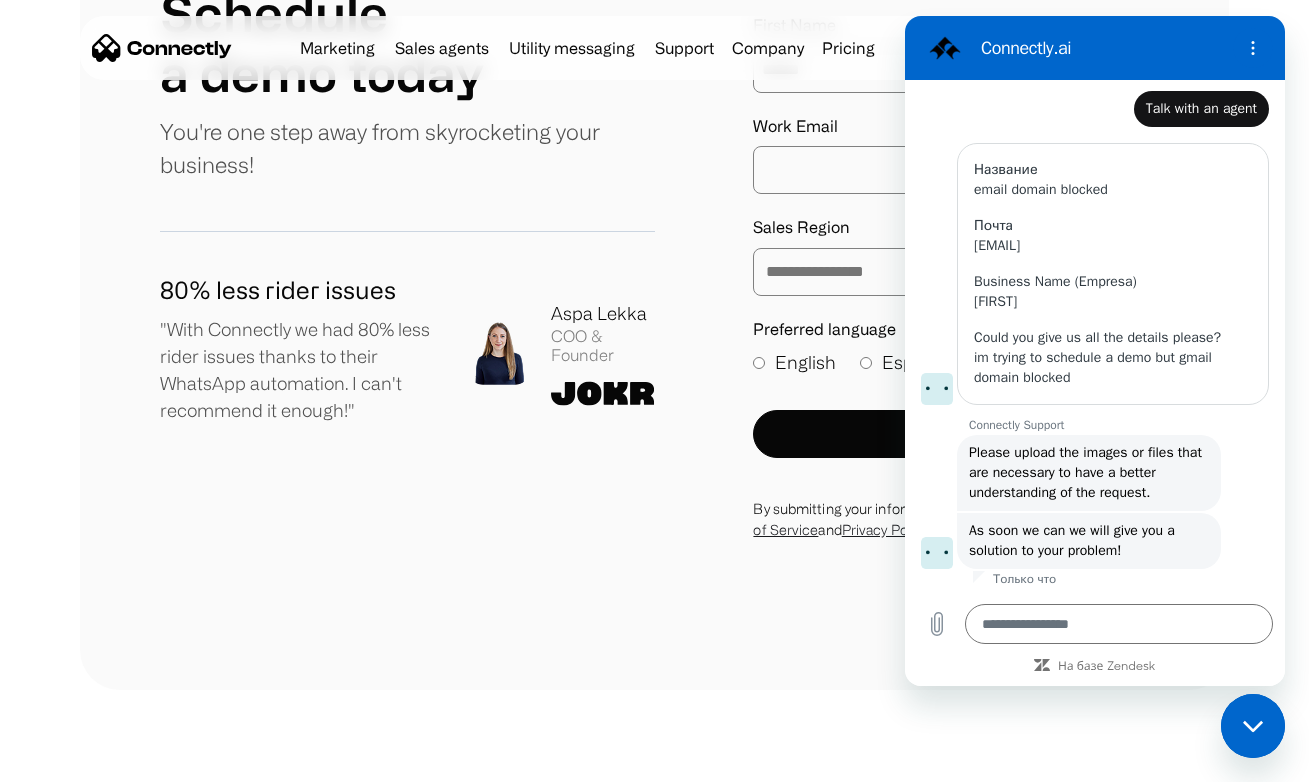 scroll, scrollTop: 309, scrollLeft: 0, axis: vertical 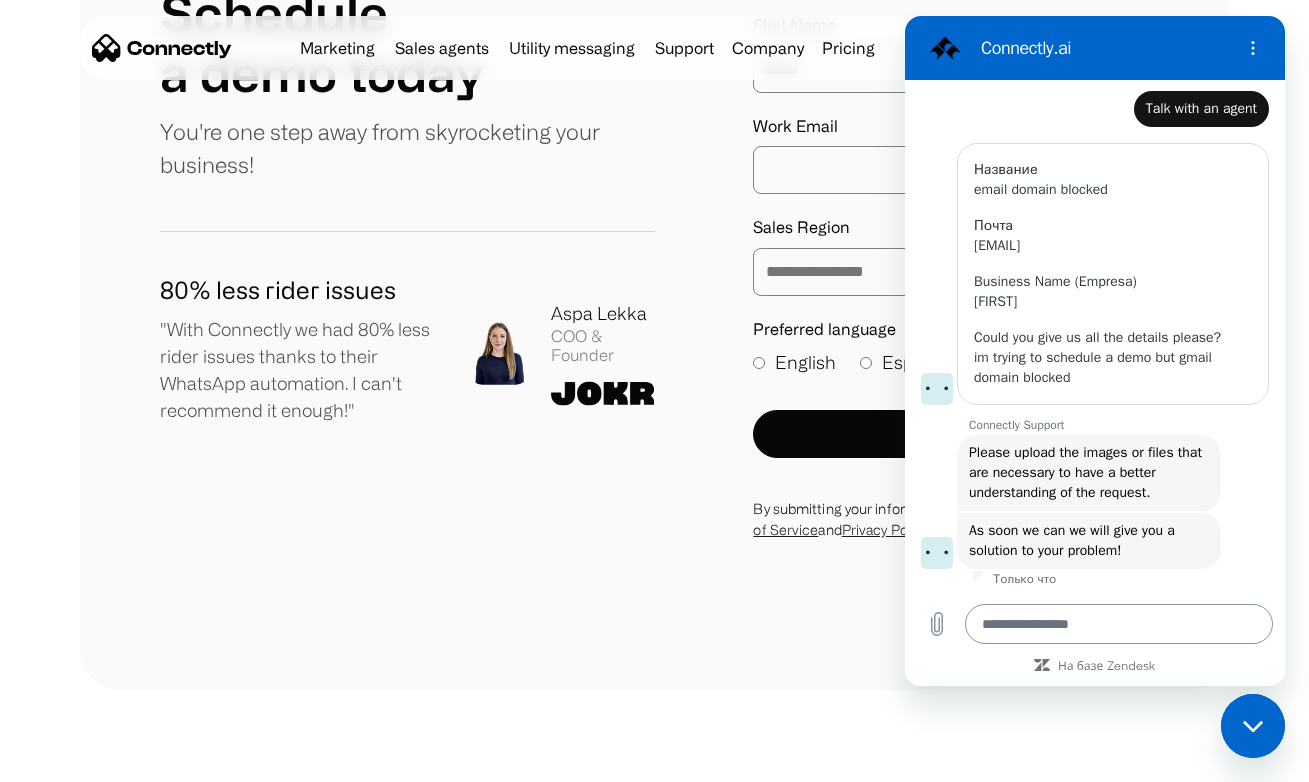 click at bounding box center (1119, 624) 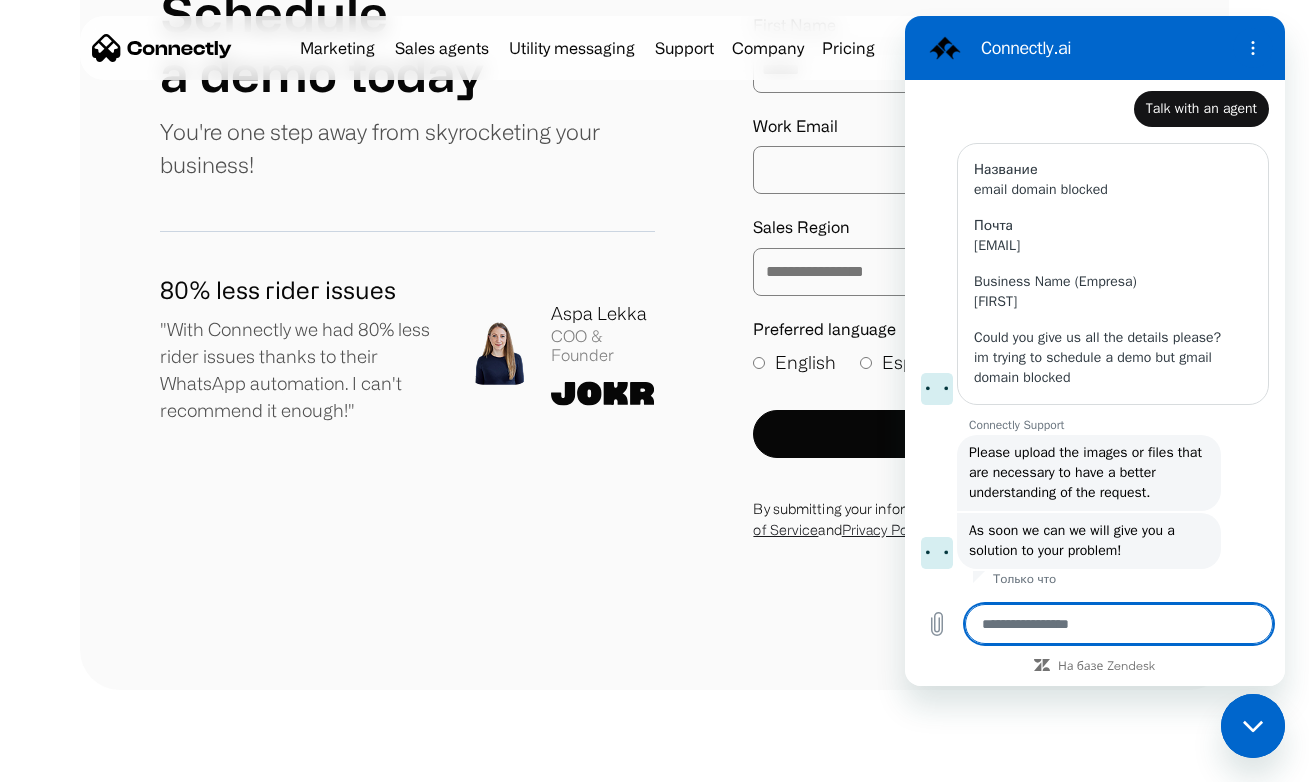 type on "*" 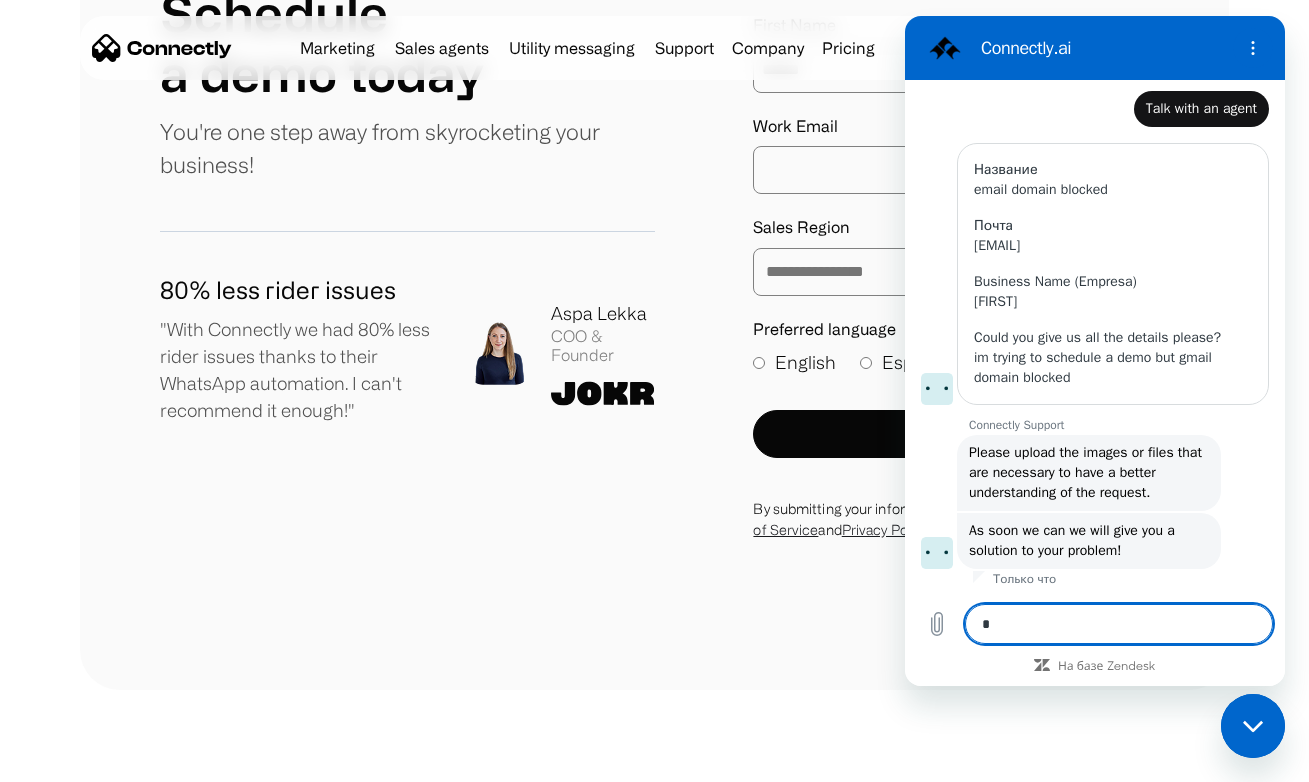 type on "**" 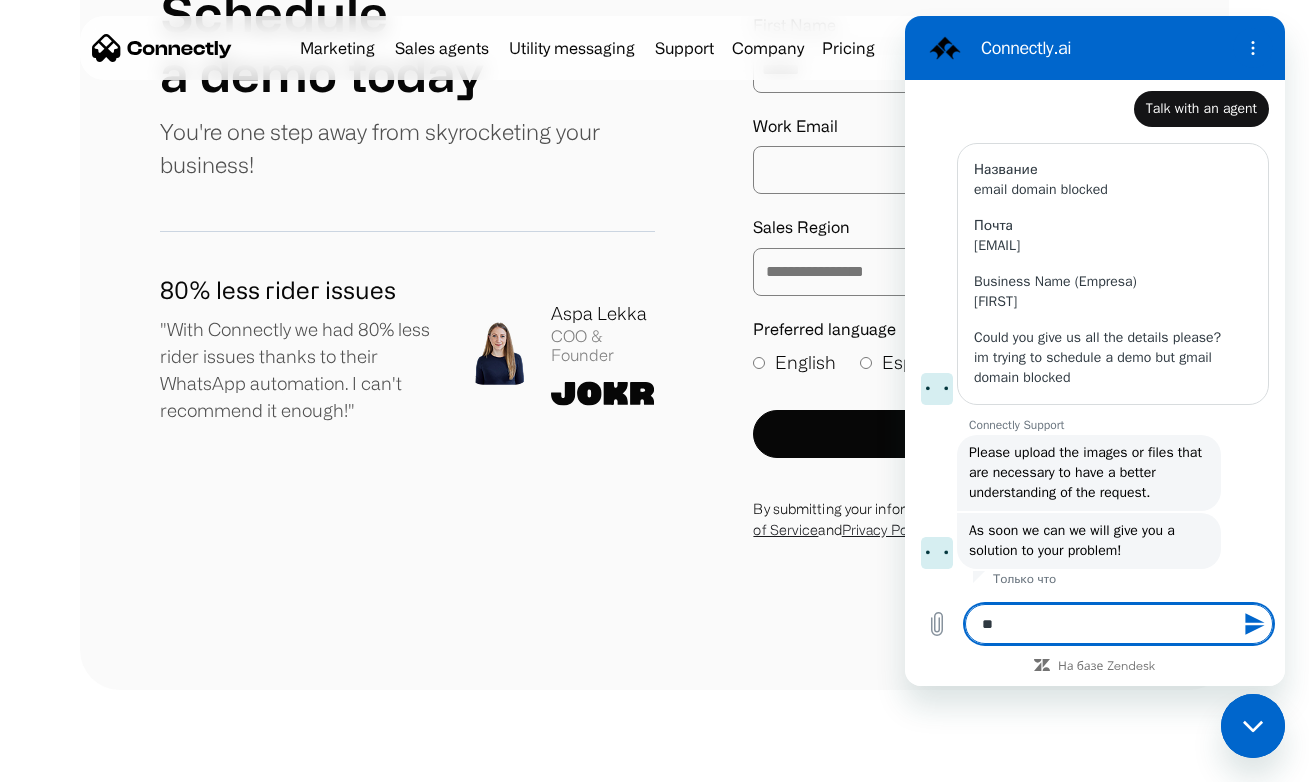 type on "***" 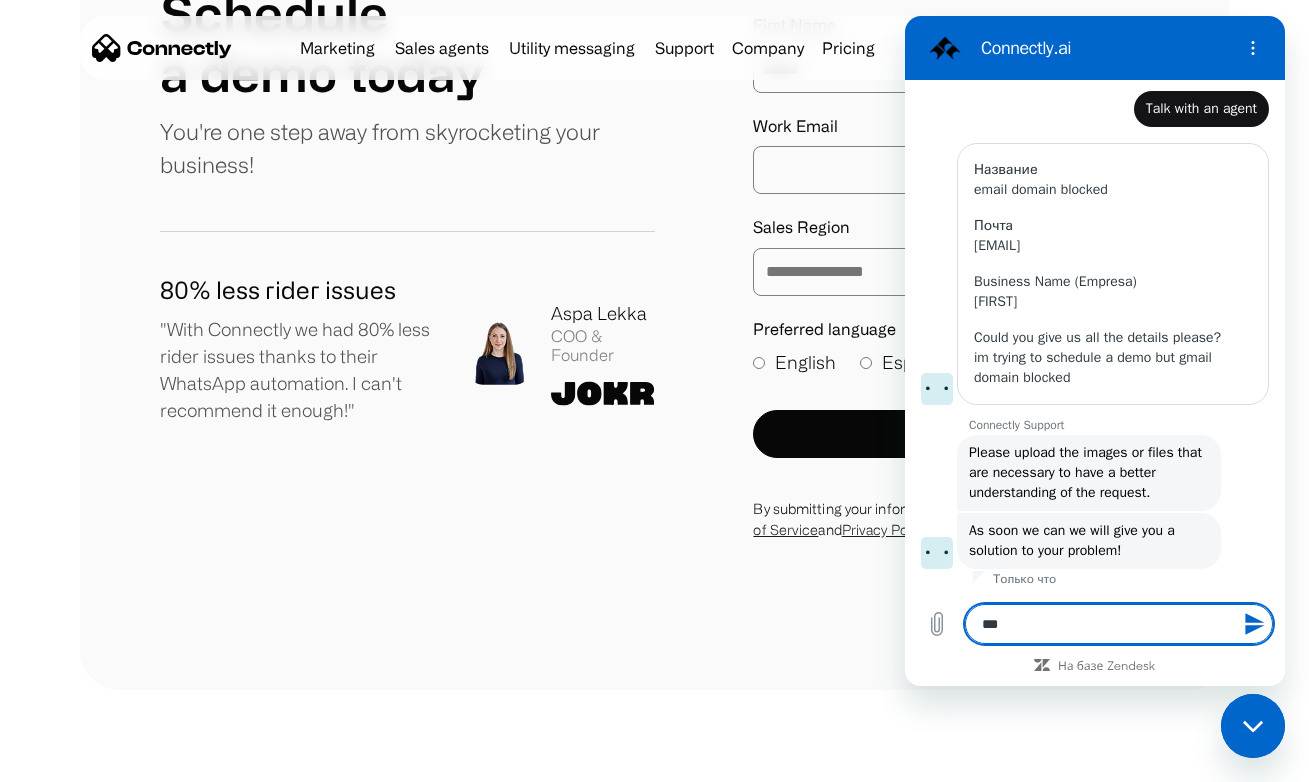 type on "****" 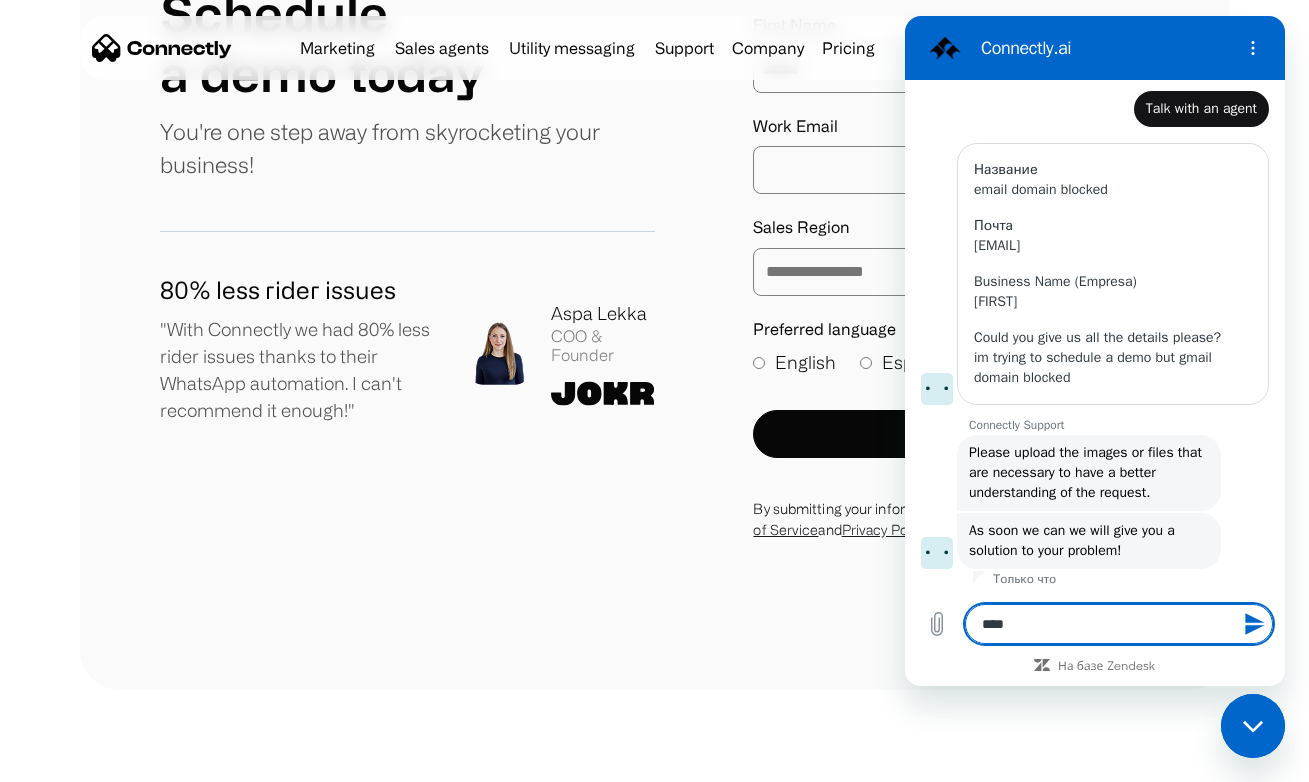 type on "****" 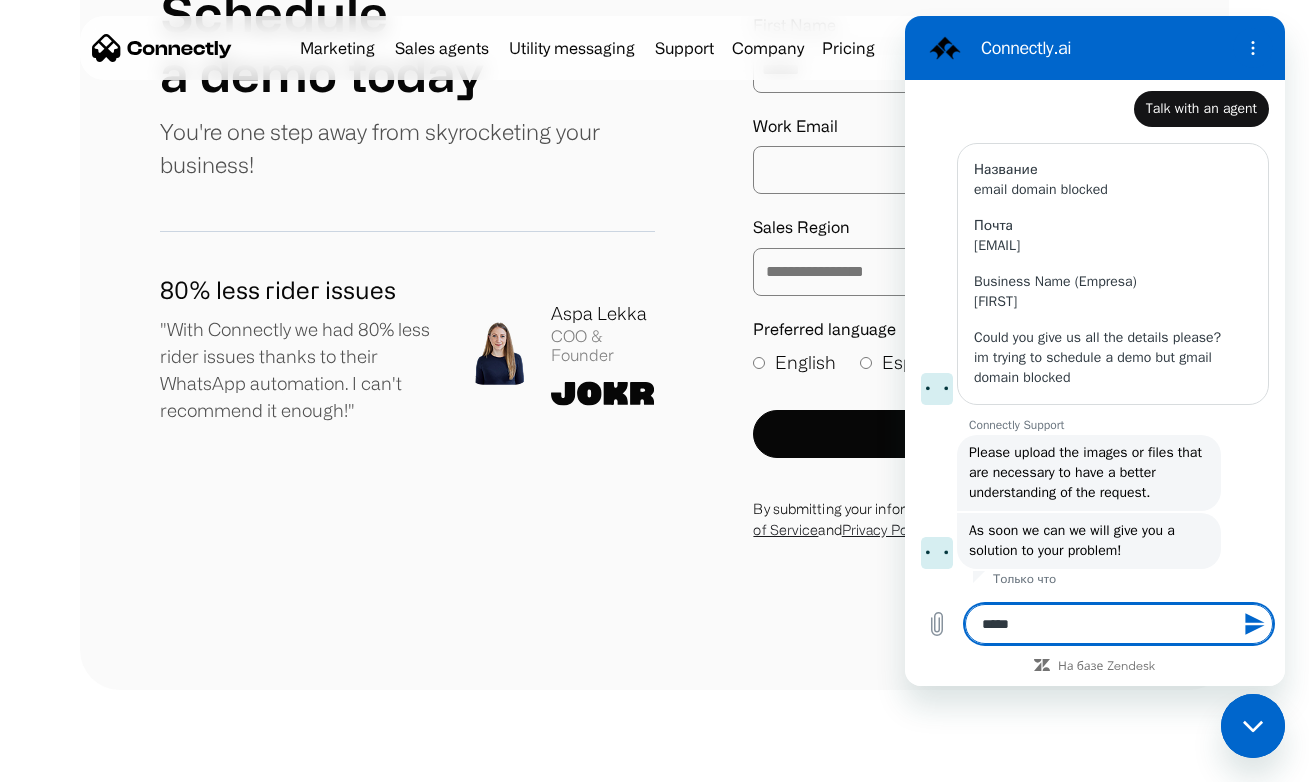 type on "******" 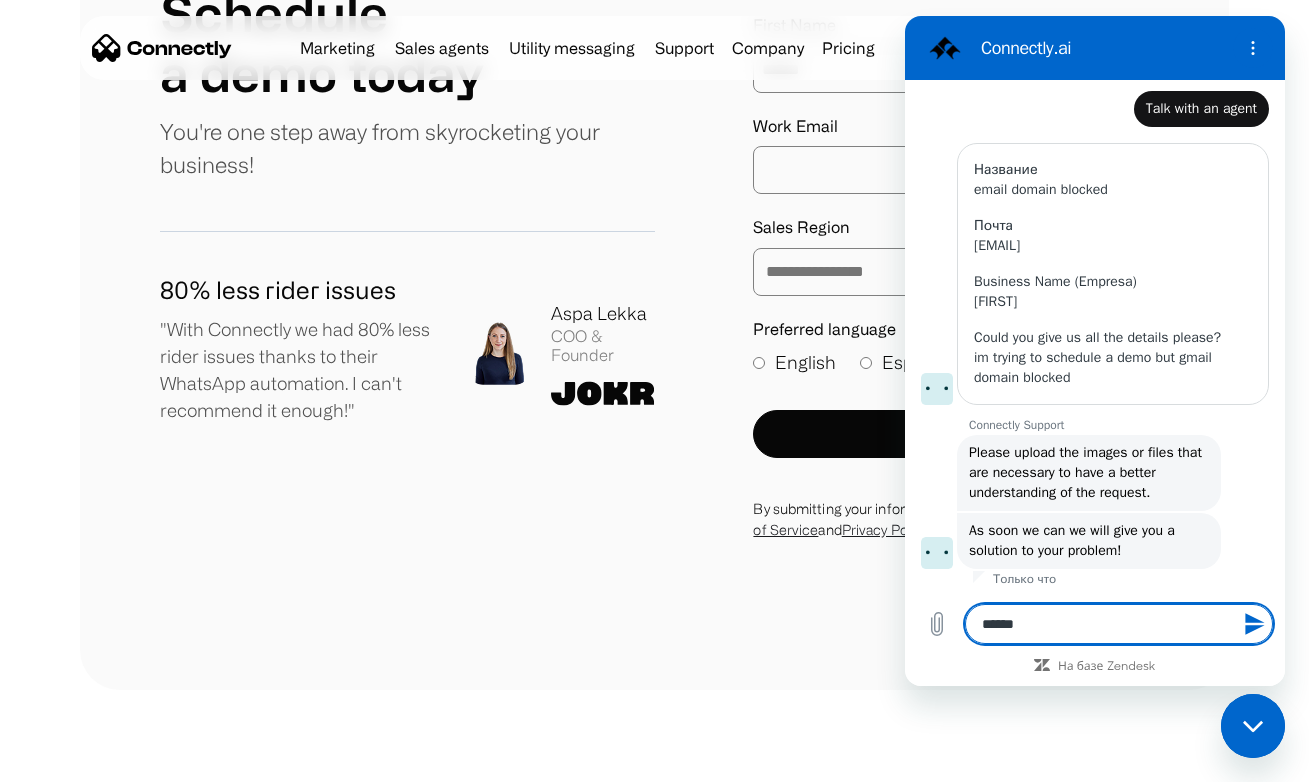 type on "*******" 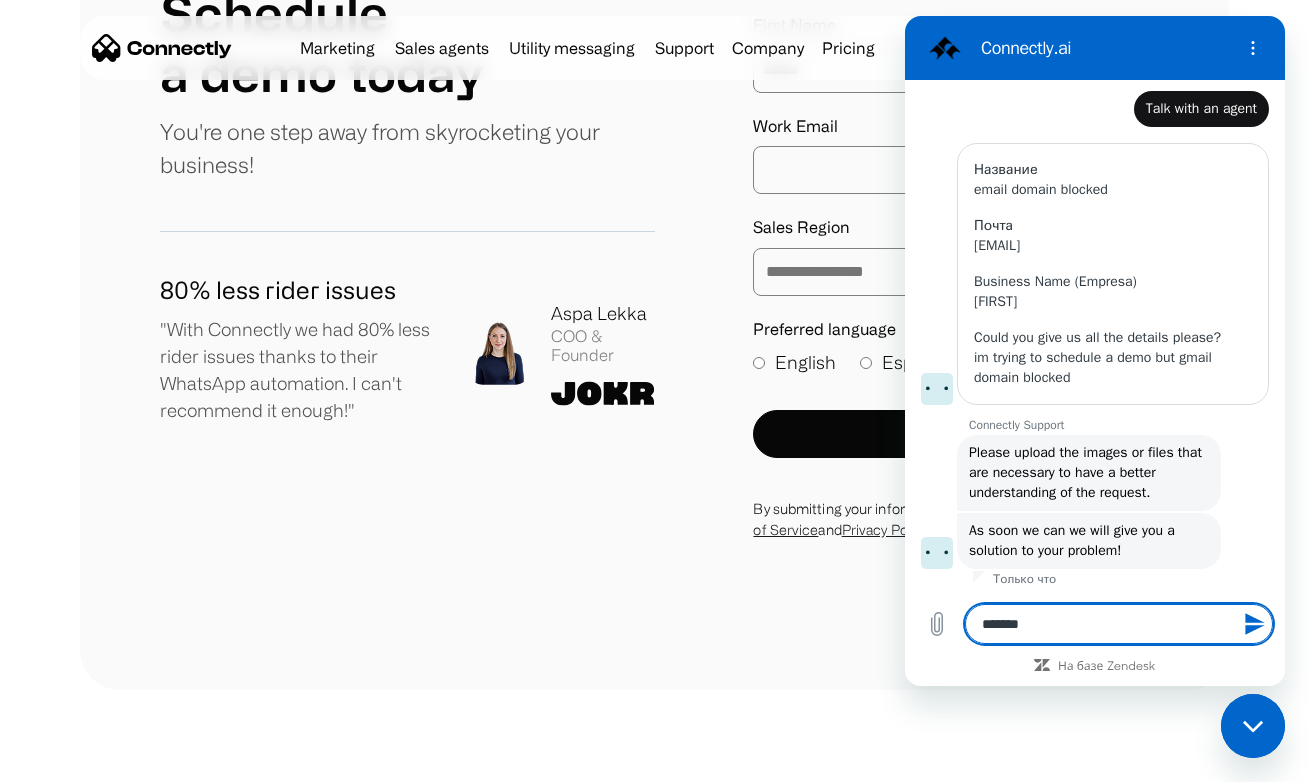 type on "********" 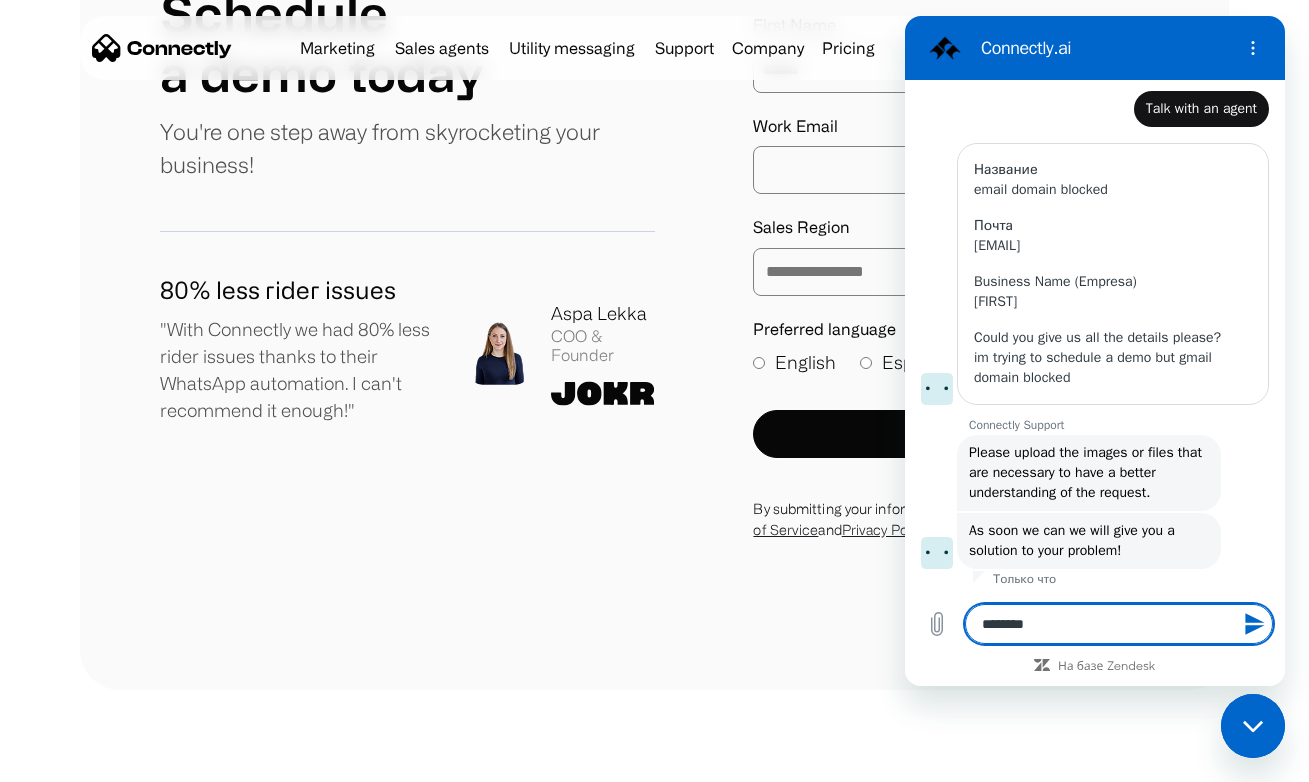 type on "*********" 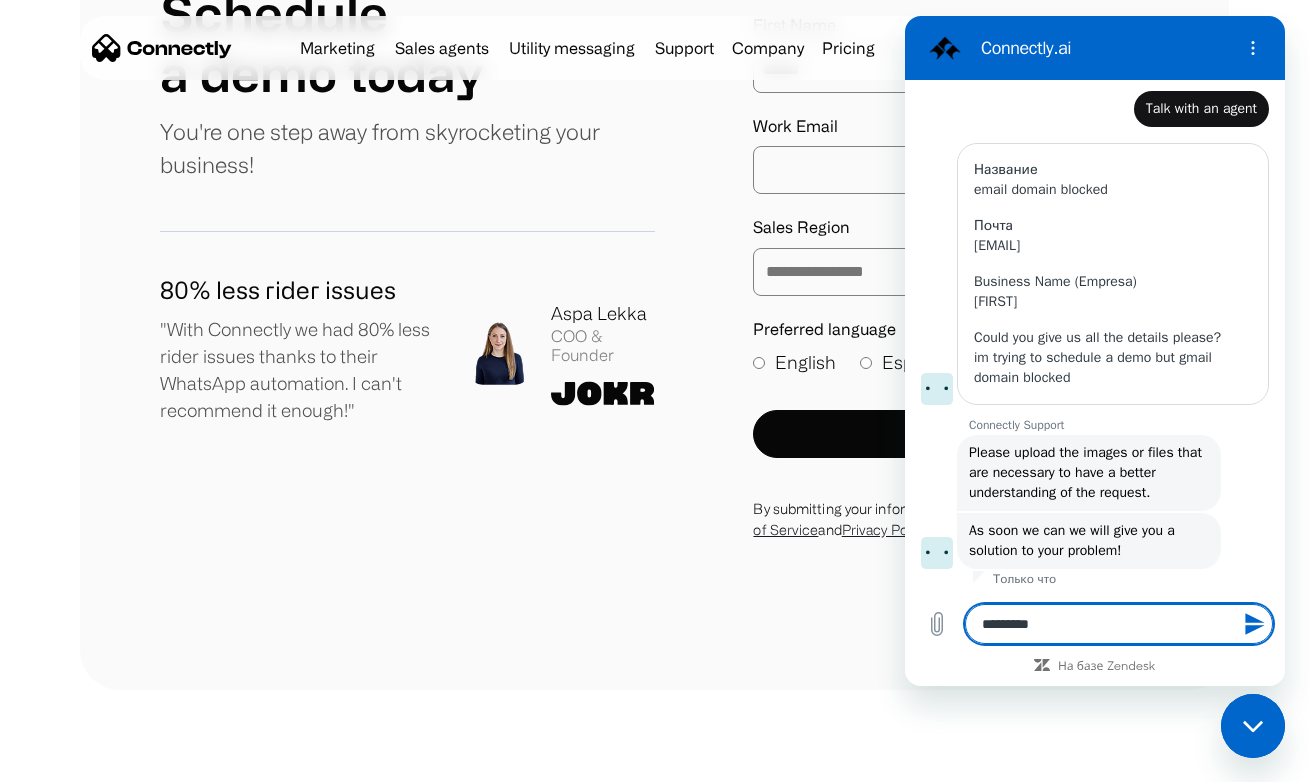 type on "*" 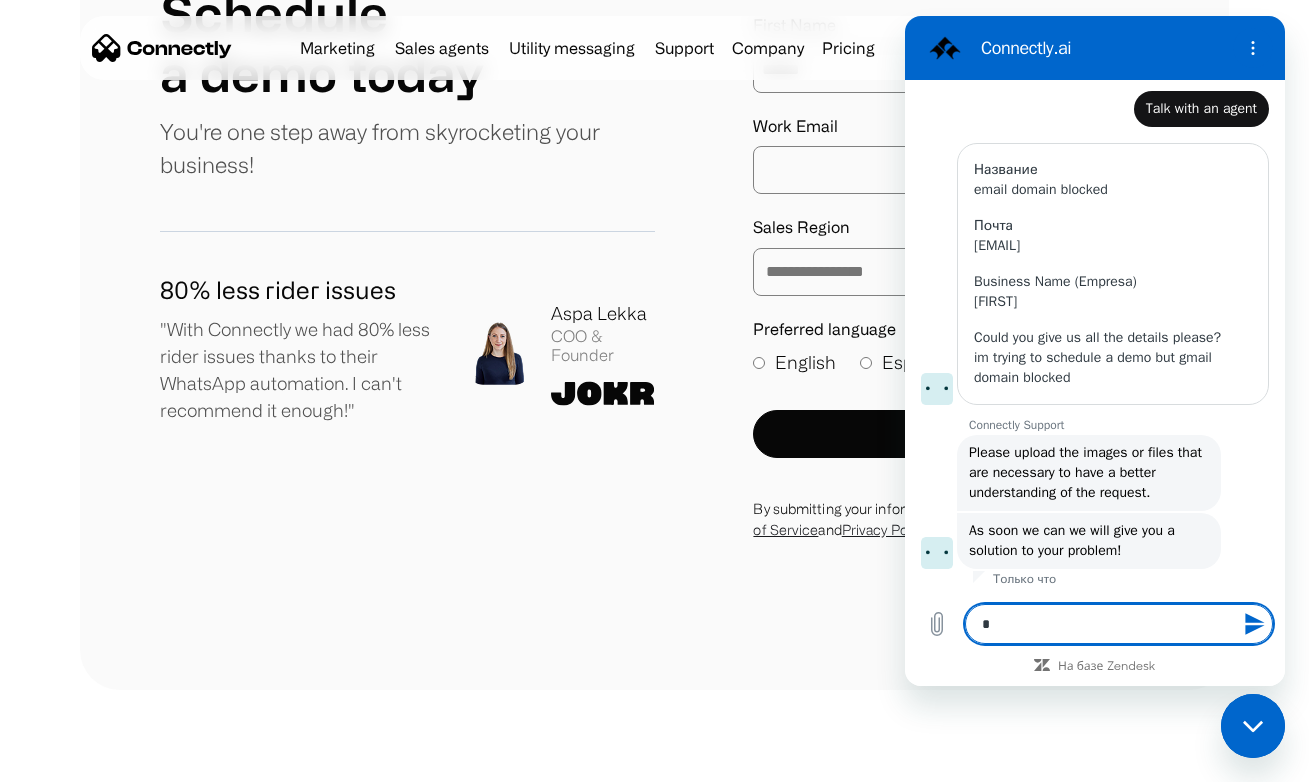 type on "*" 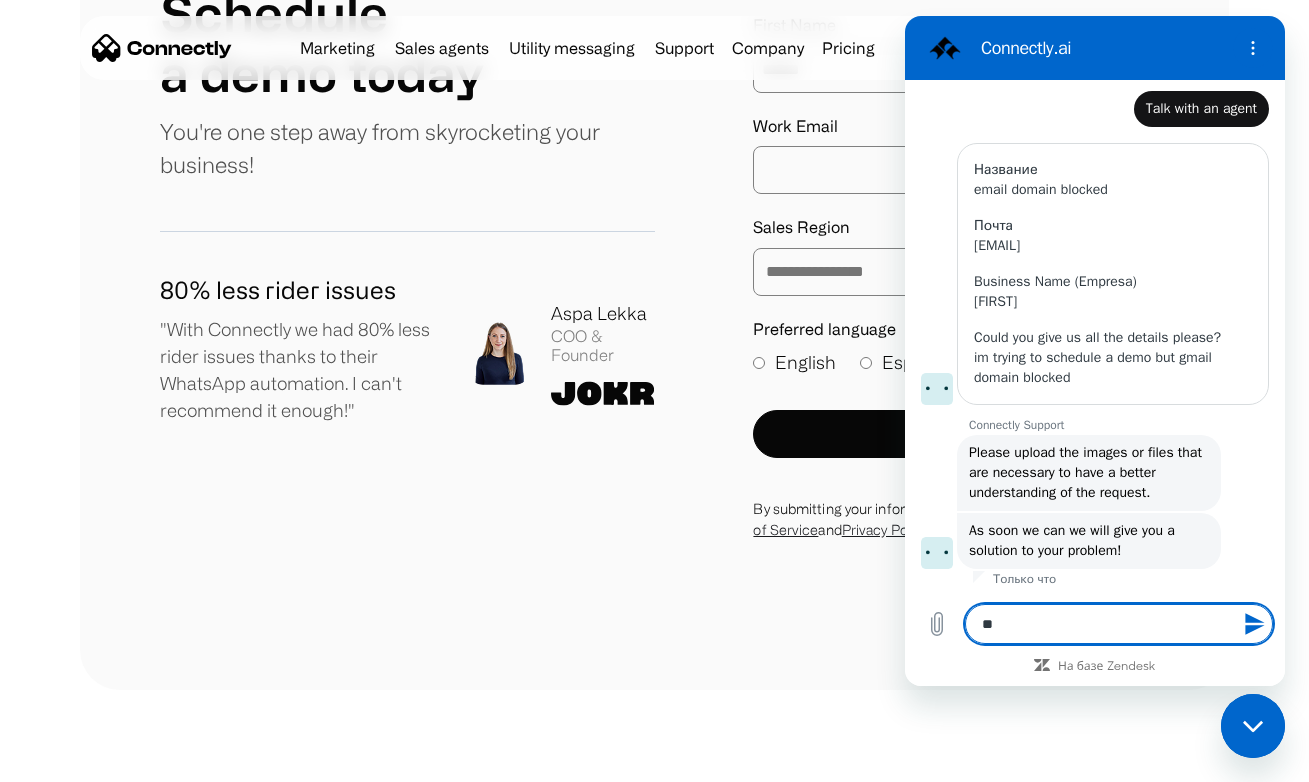type on "*" 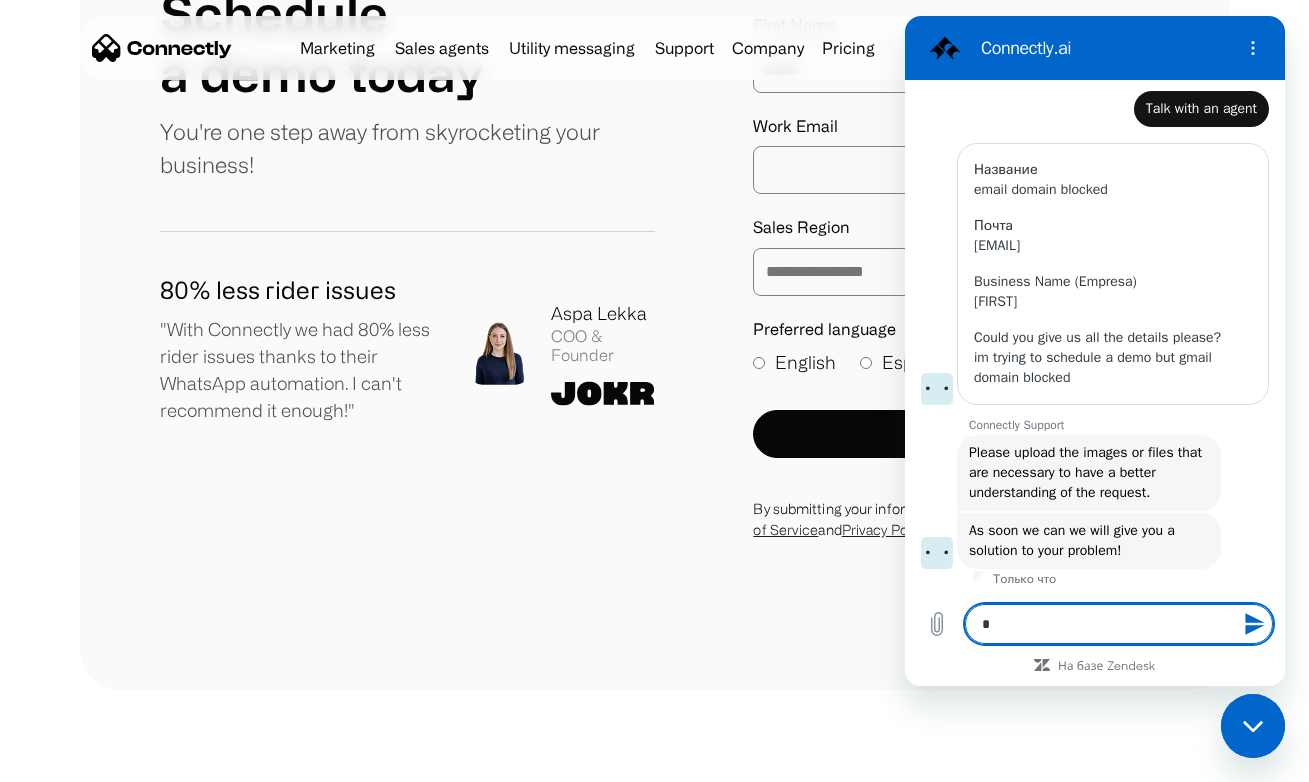 type on "**" 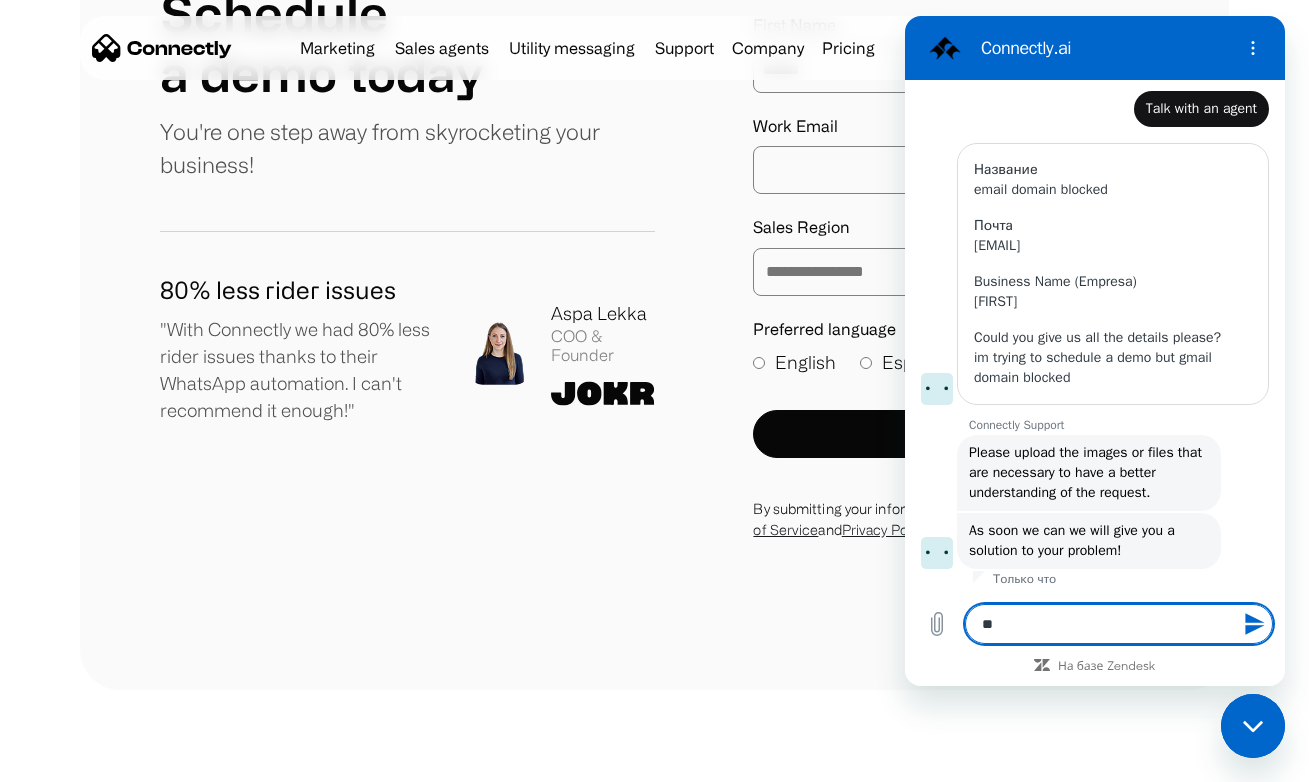 type on "**" 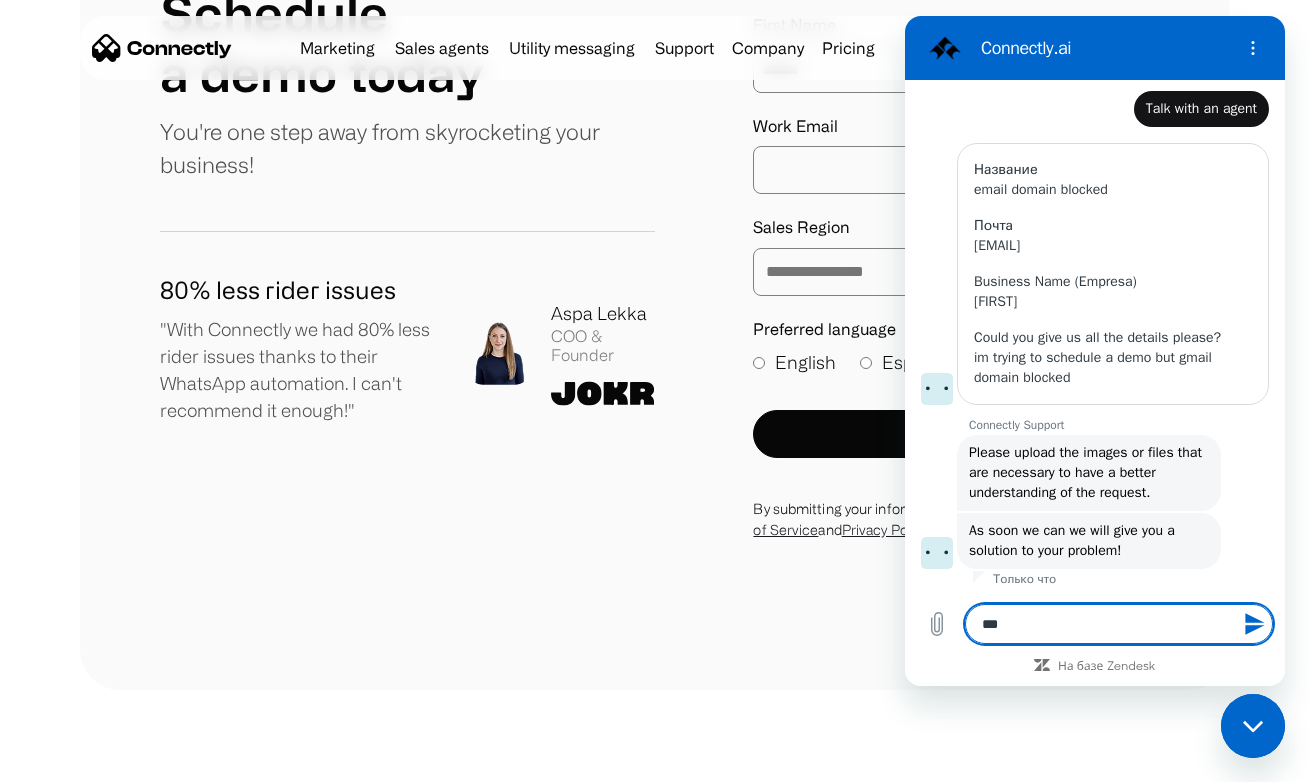 type on "****" 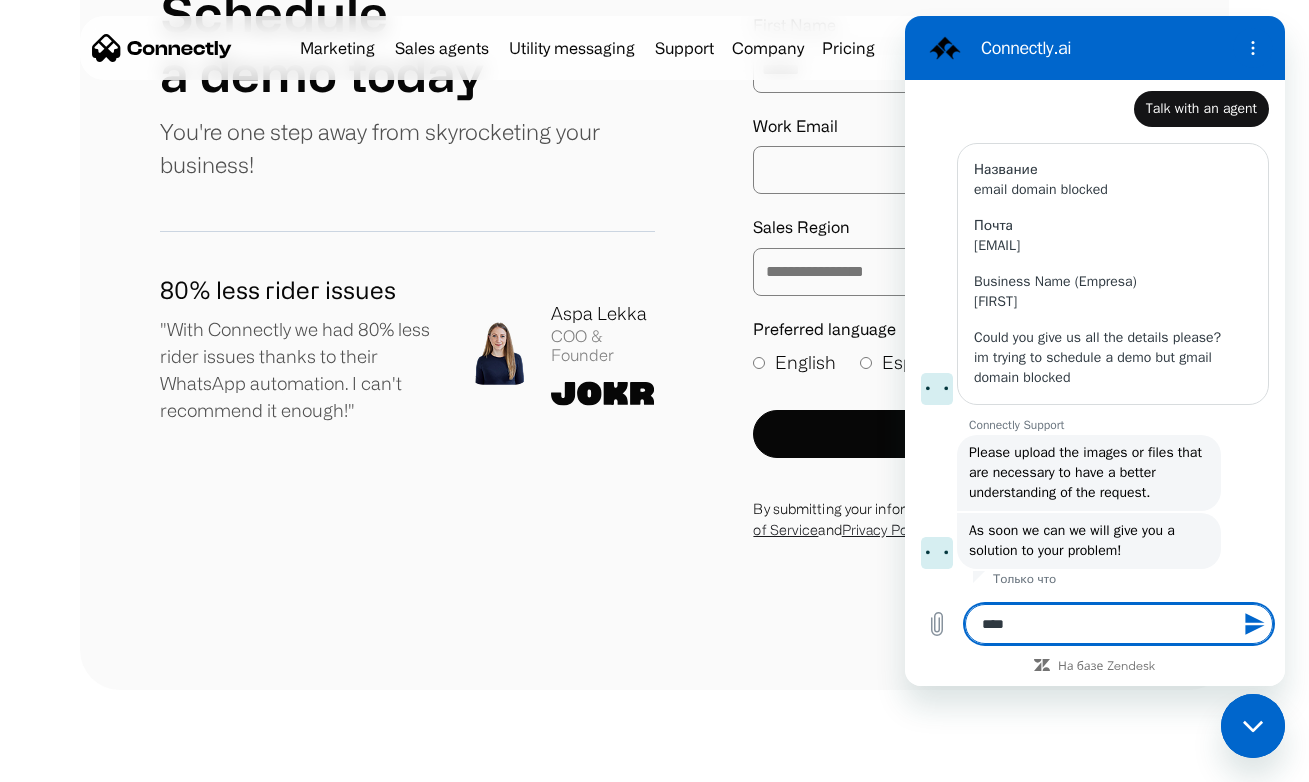 type on "*****" 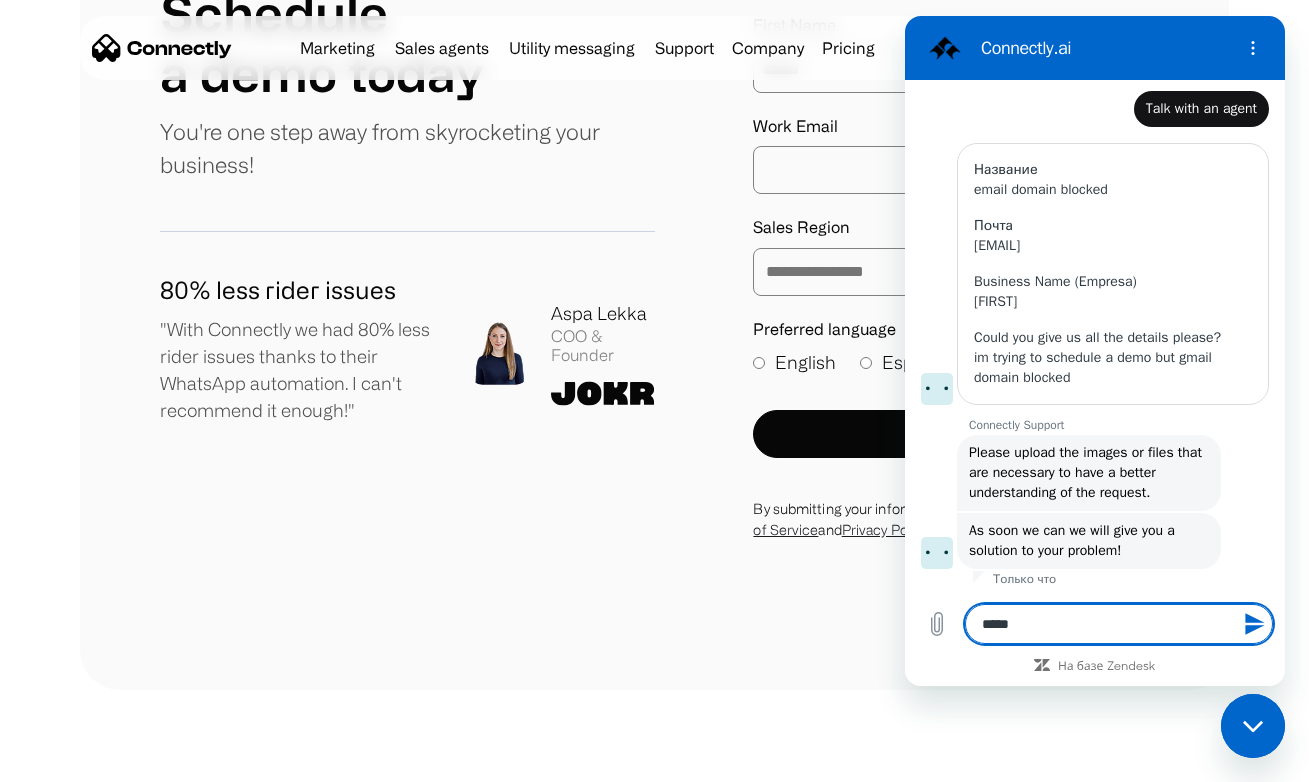 type on "******" 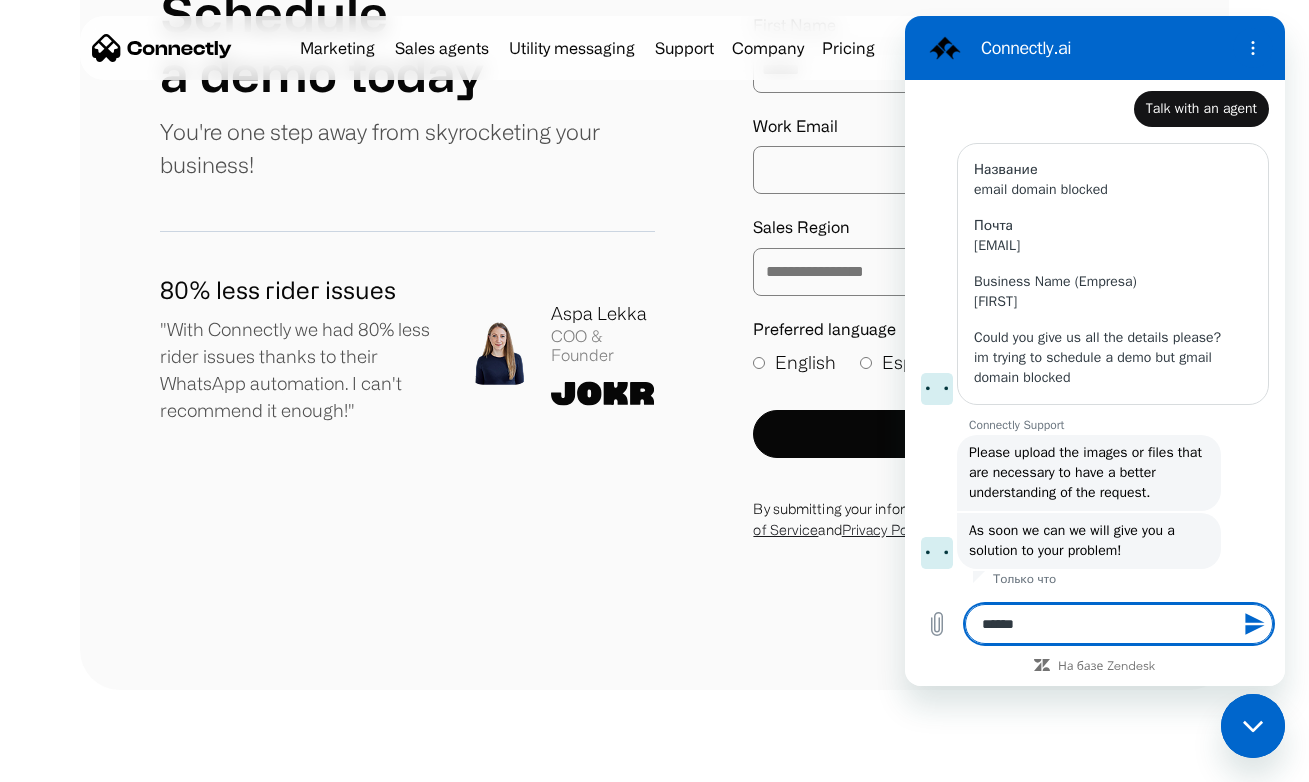 type on "*******" 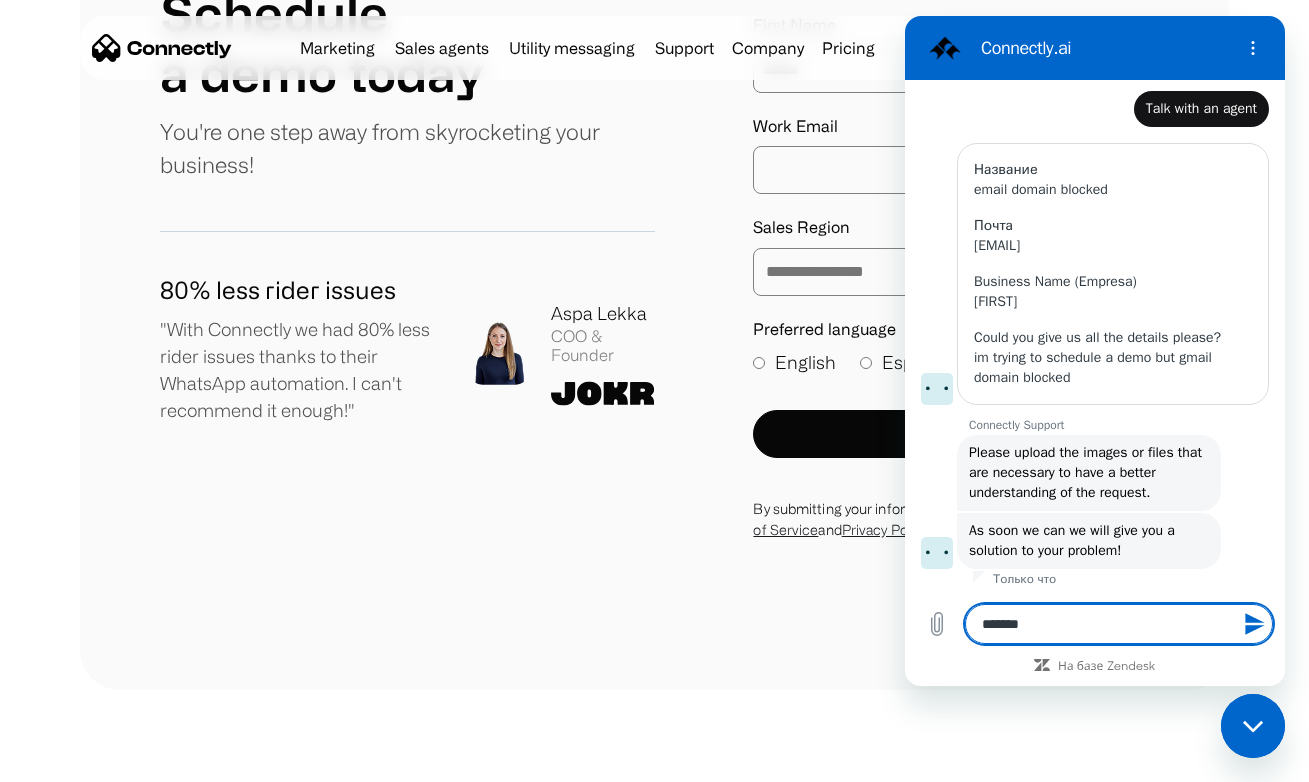 type on "*******" 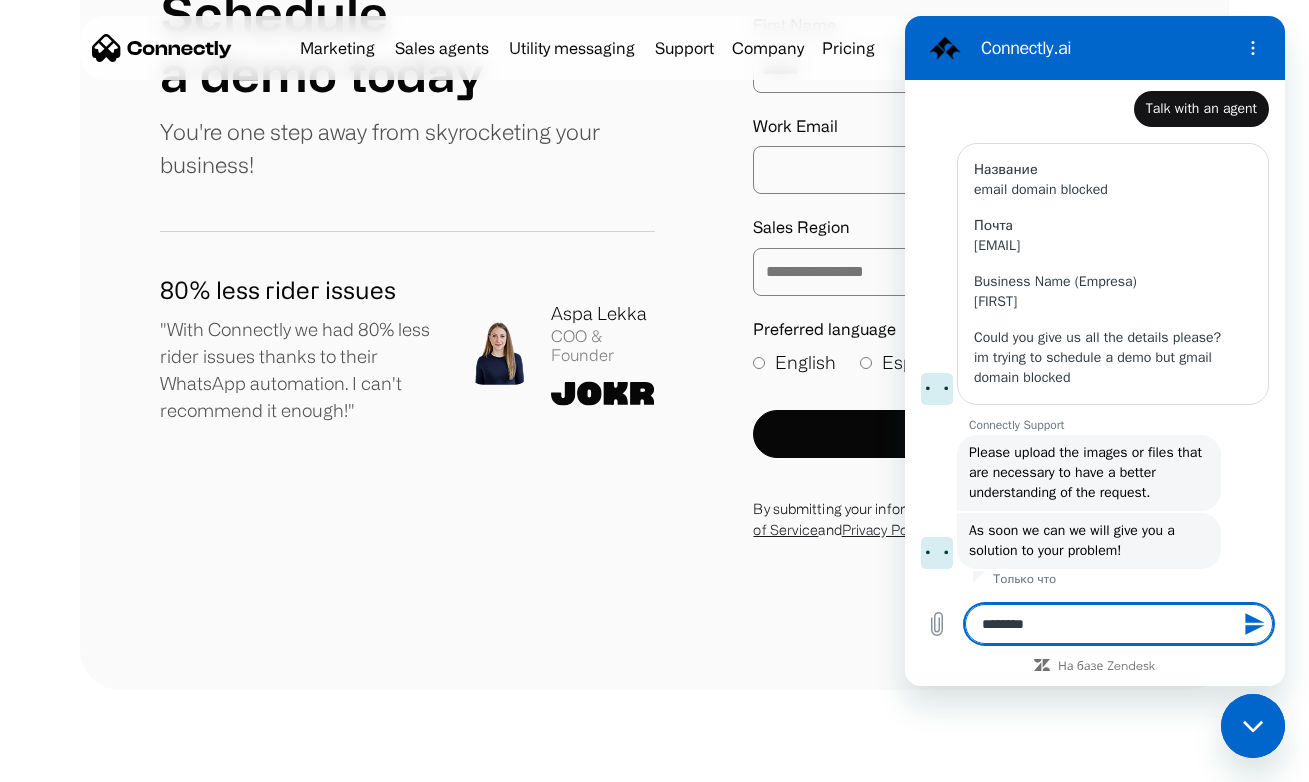 type on "*********" 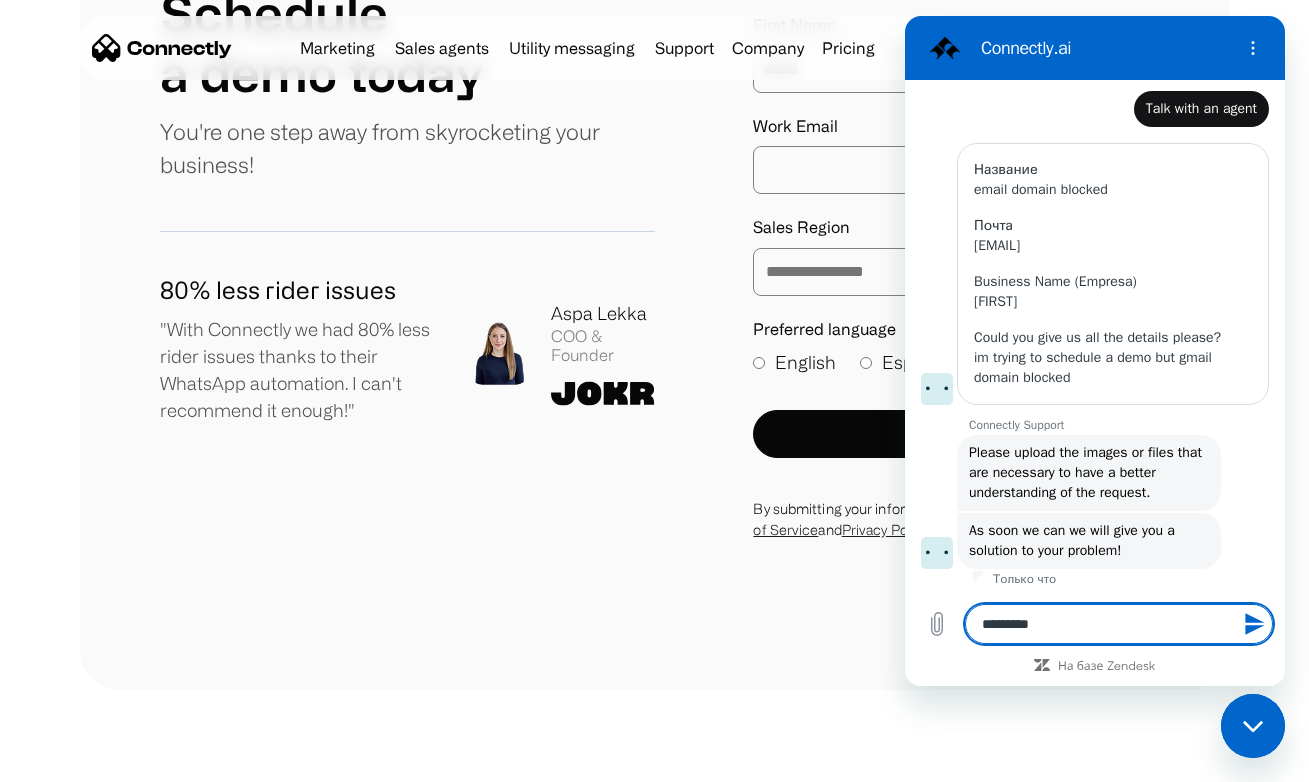 type on "**********" 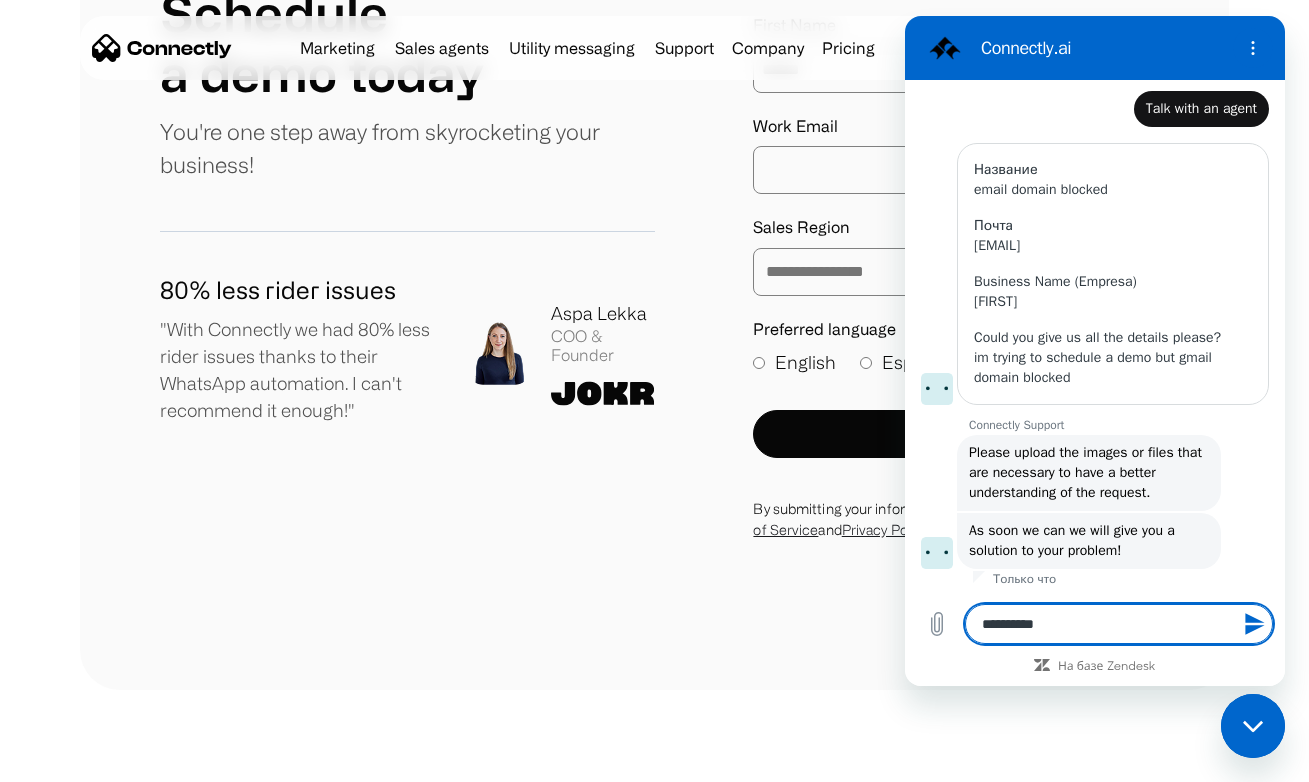 type on "**********" 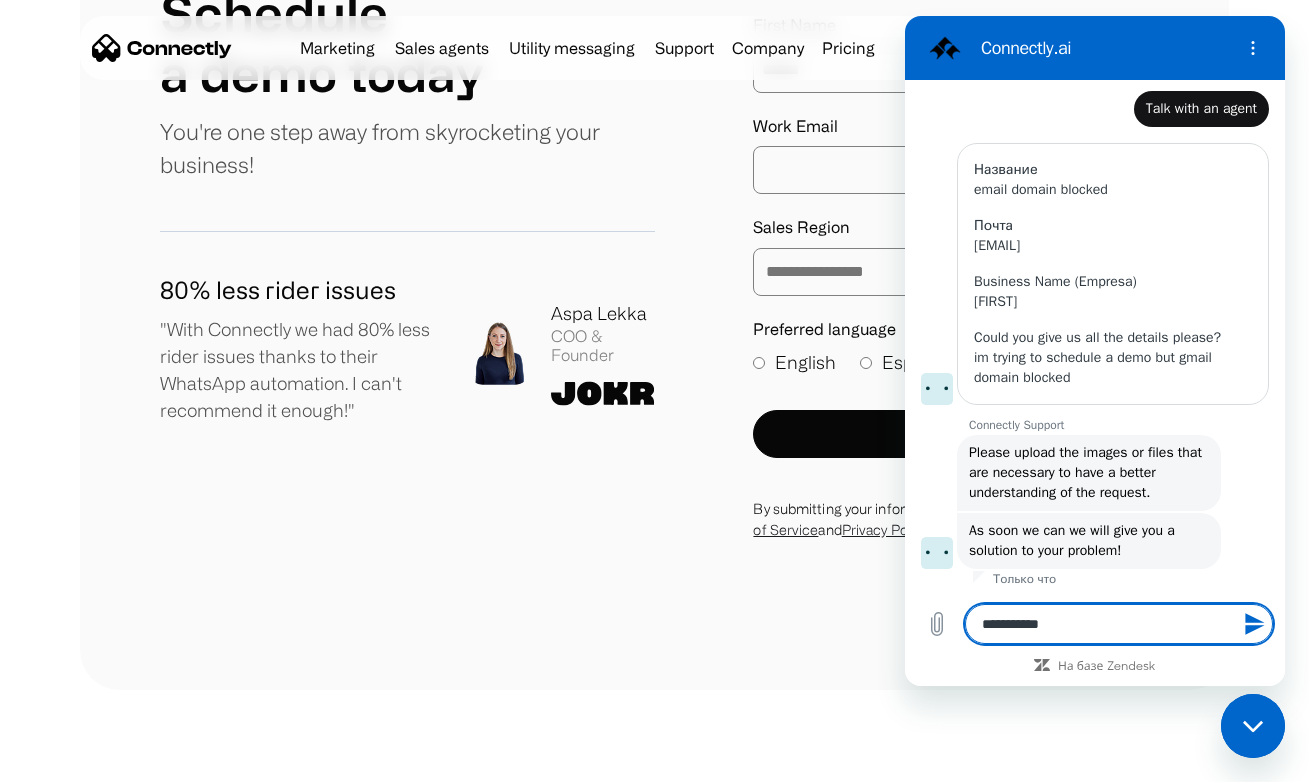 type on "**********" 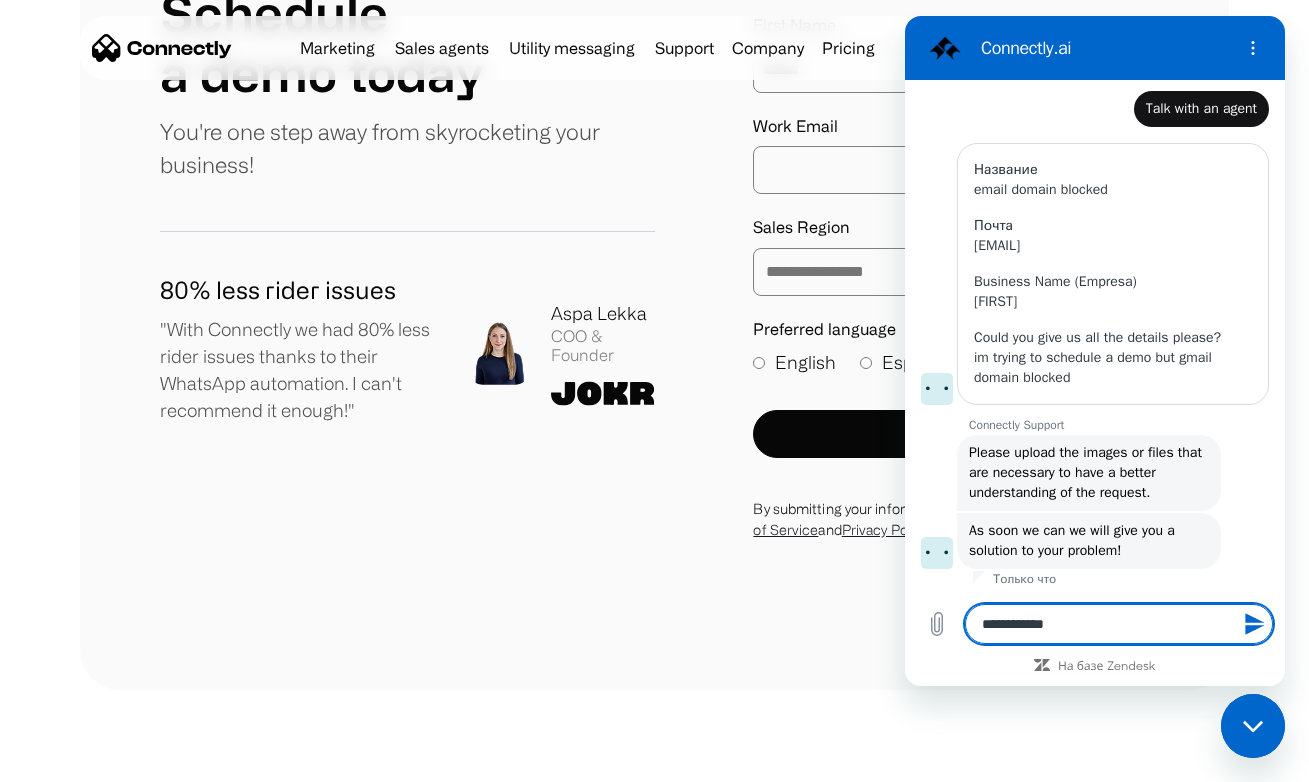 type on "**********" 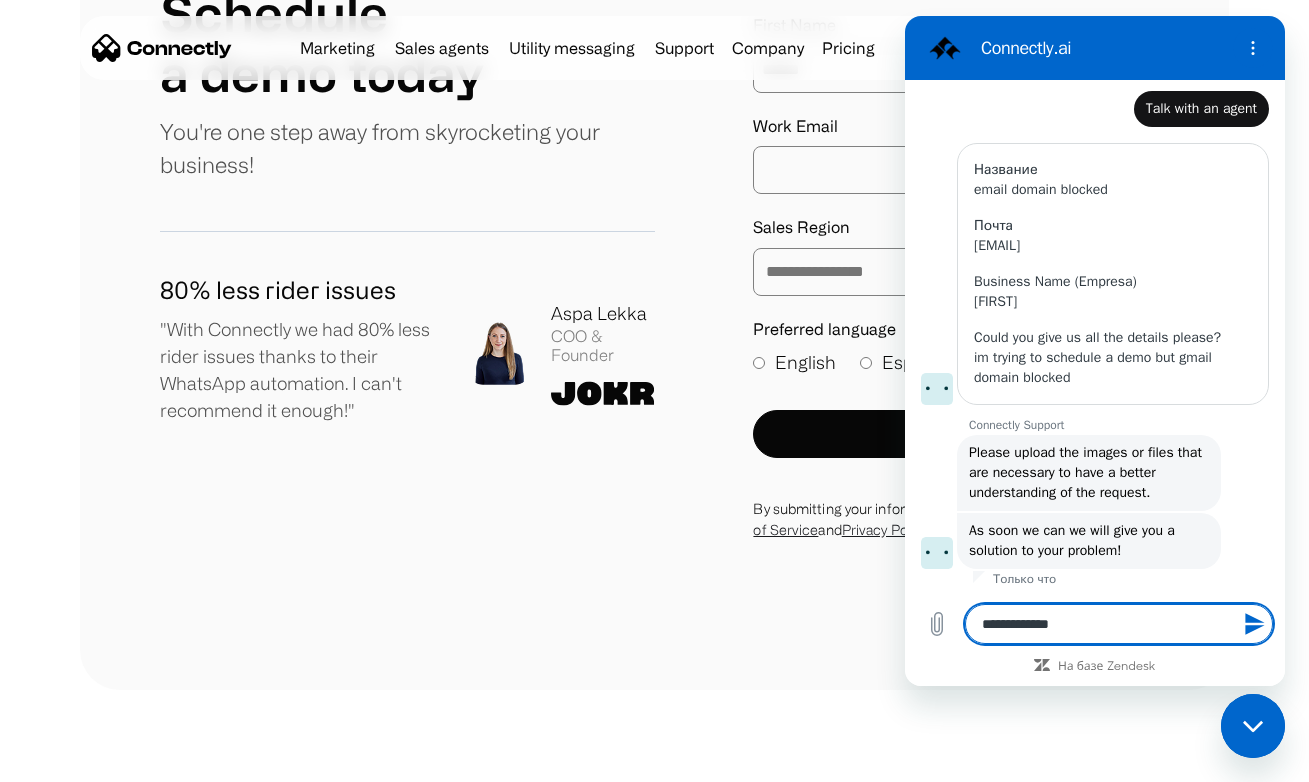 type on "**********" 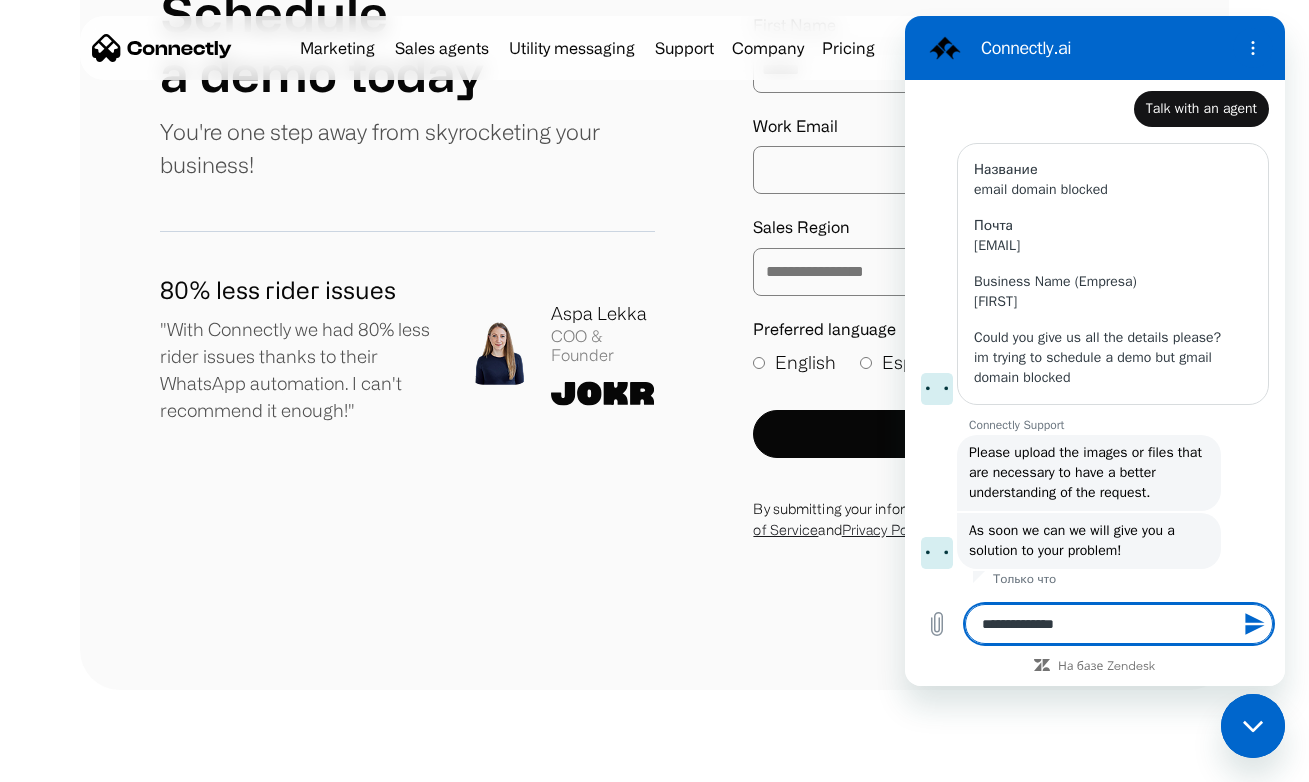 type on "**********" 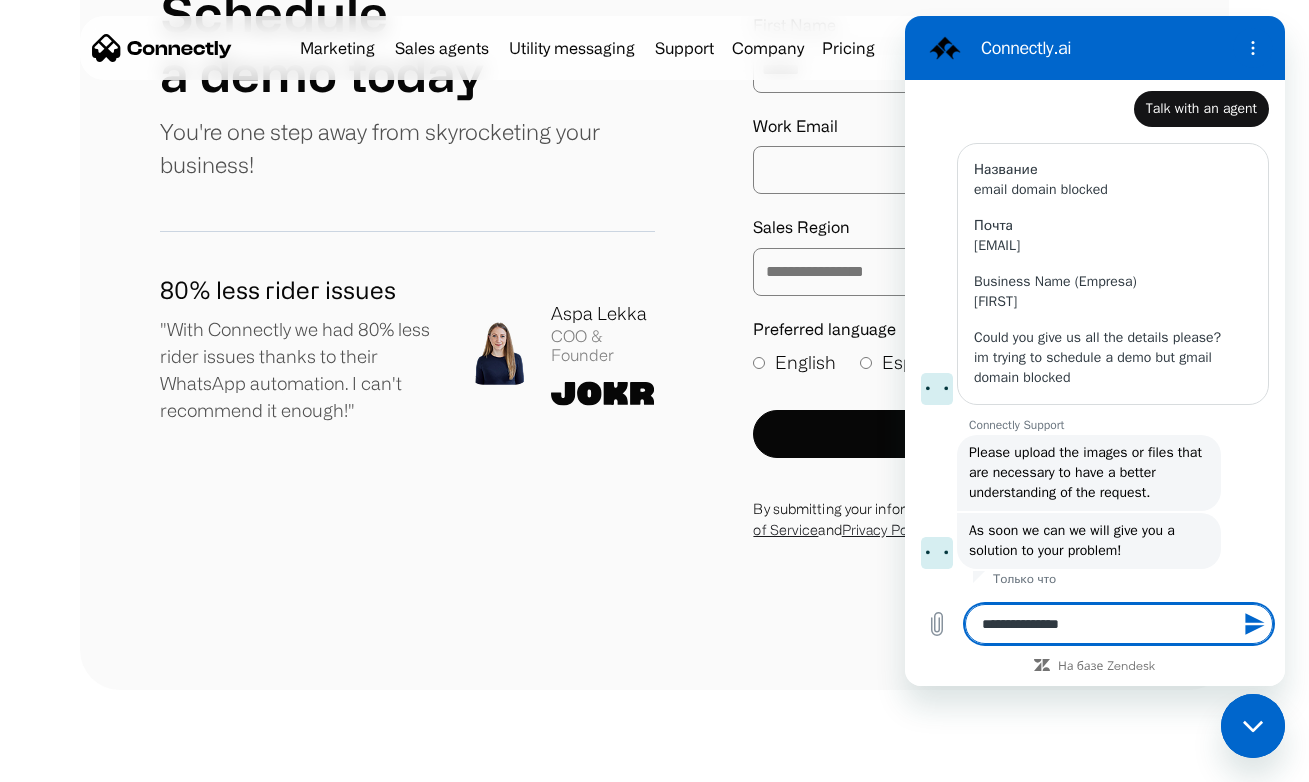 type on "**********" 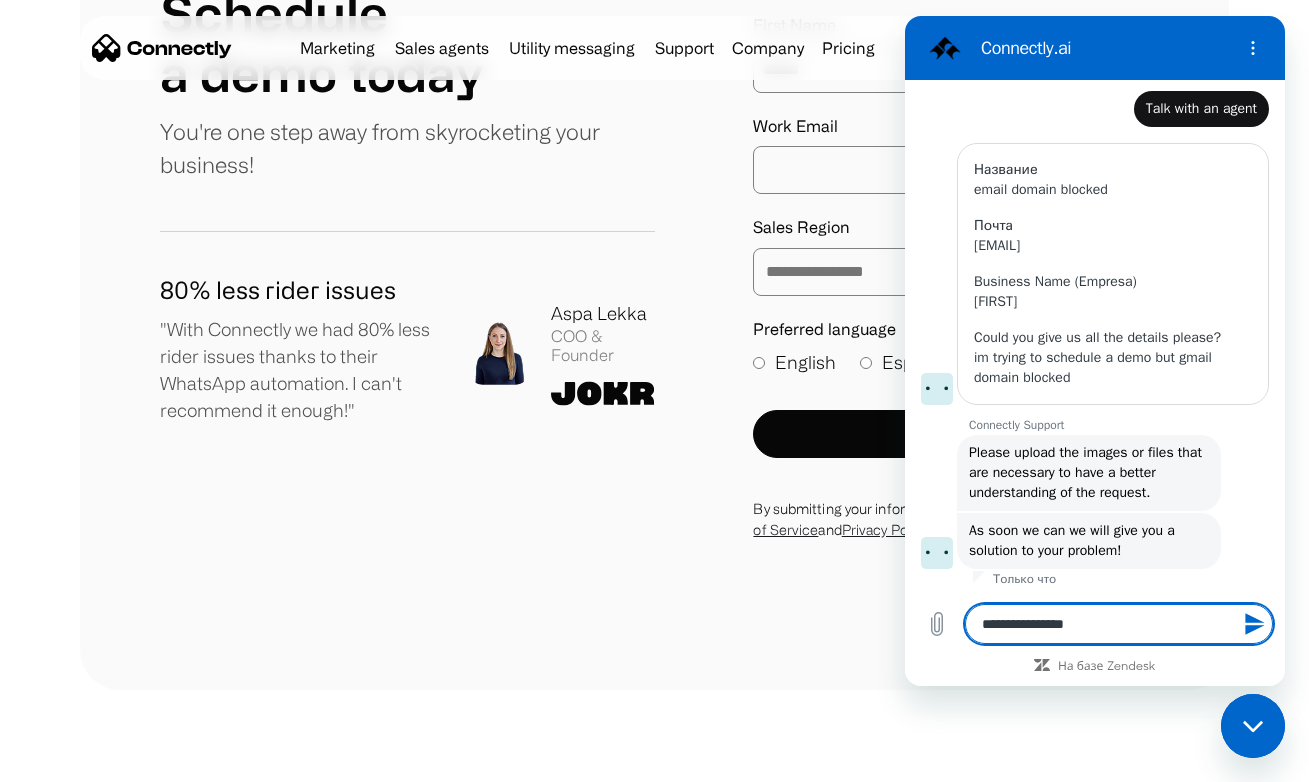 type on "**********" 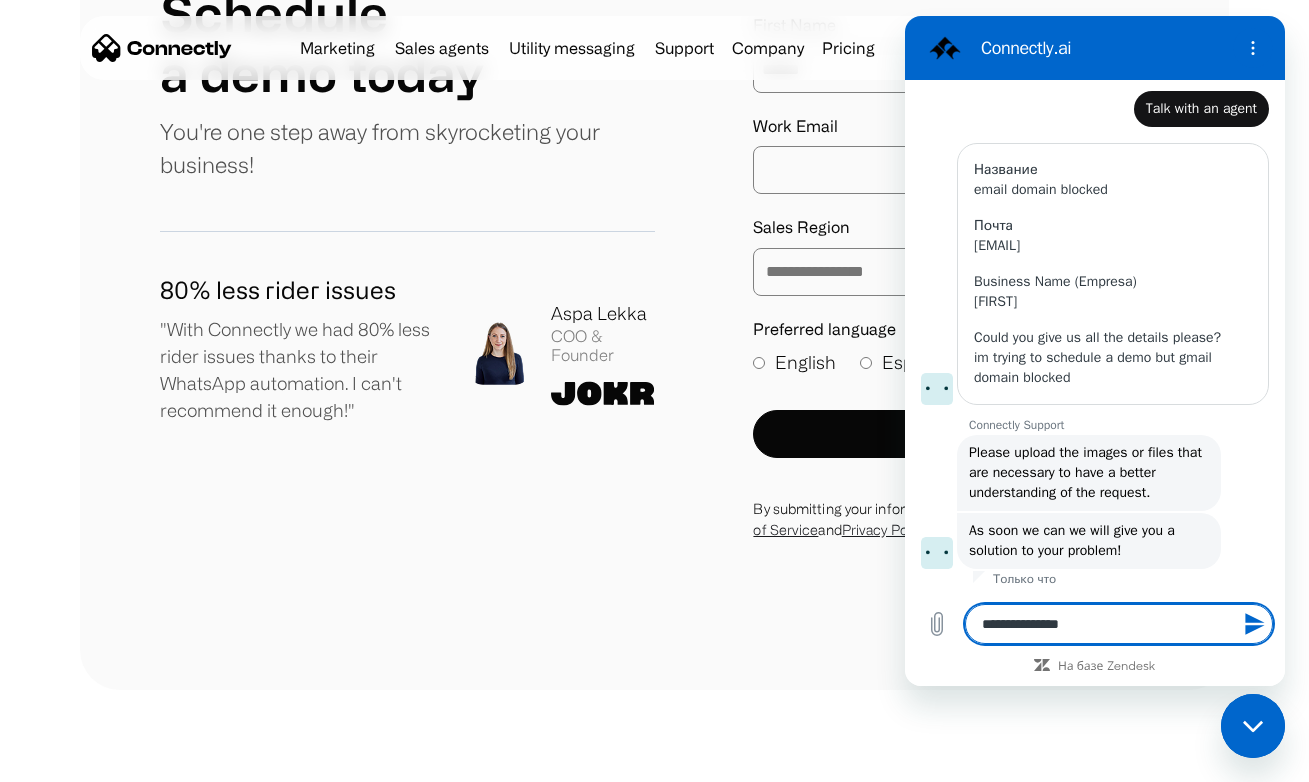 type 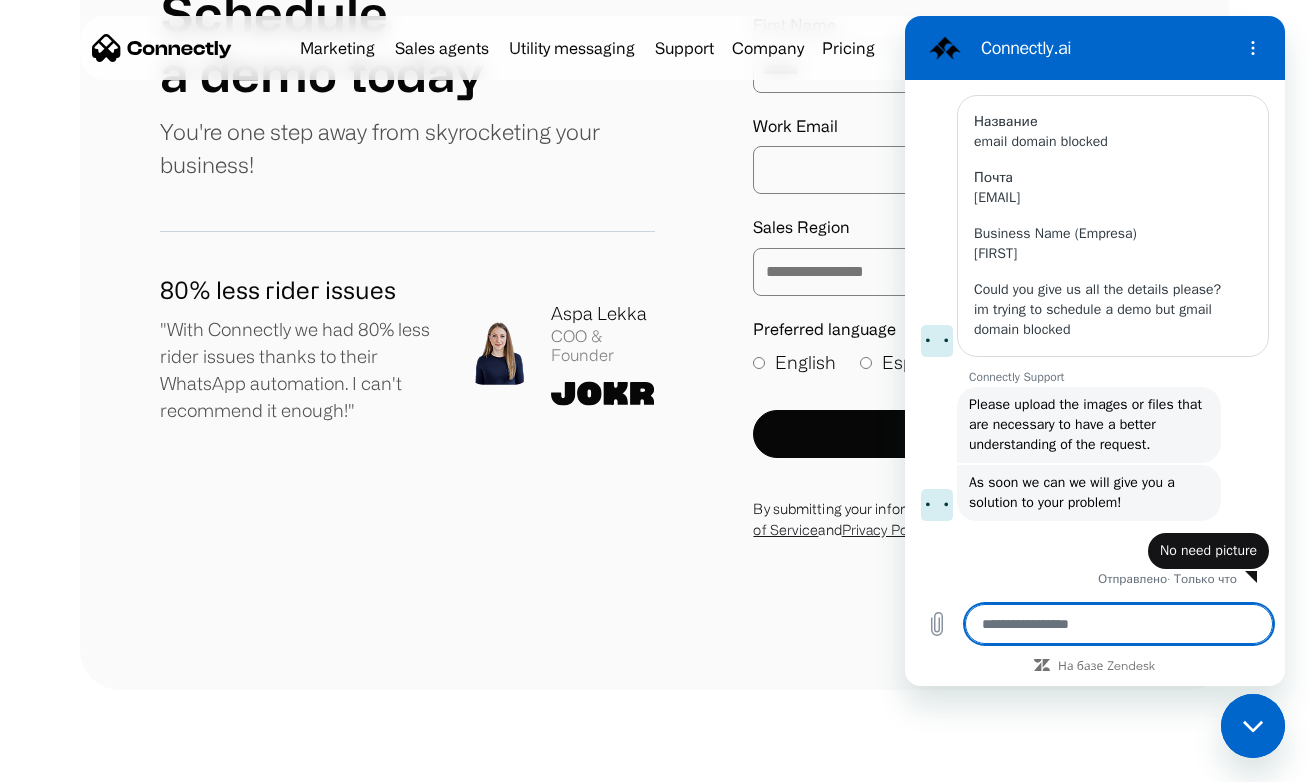 scroll, scrollTop: 357, scrollLeft: 0, axis: vertical 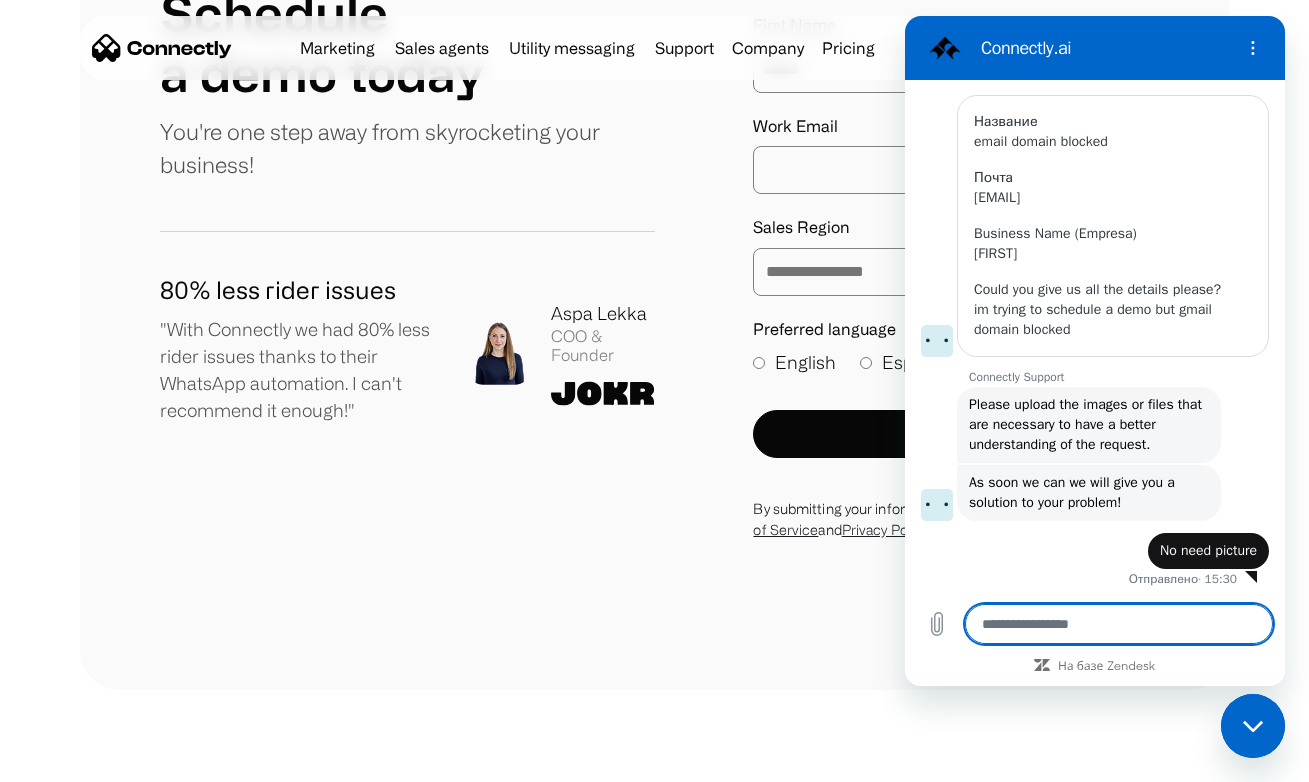 click on "**********" at bounding box center [654, 208] 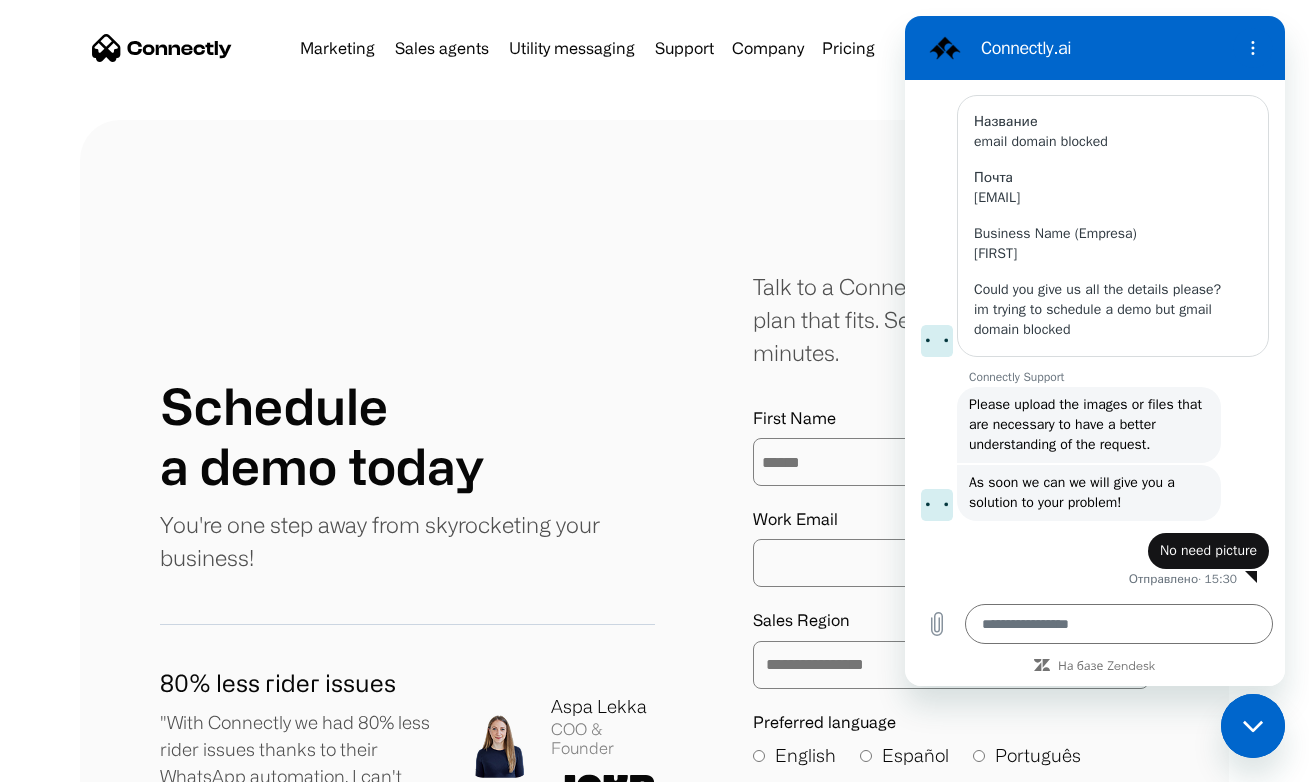scroll, scrollTop: 0, scrollLeft: 0, axis: both 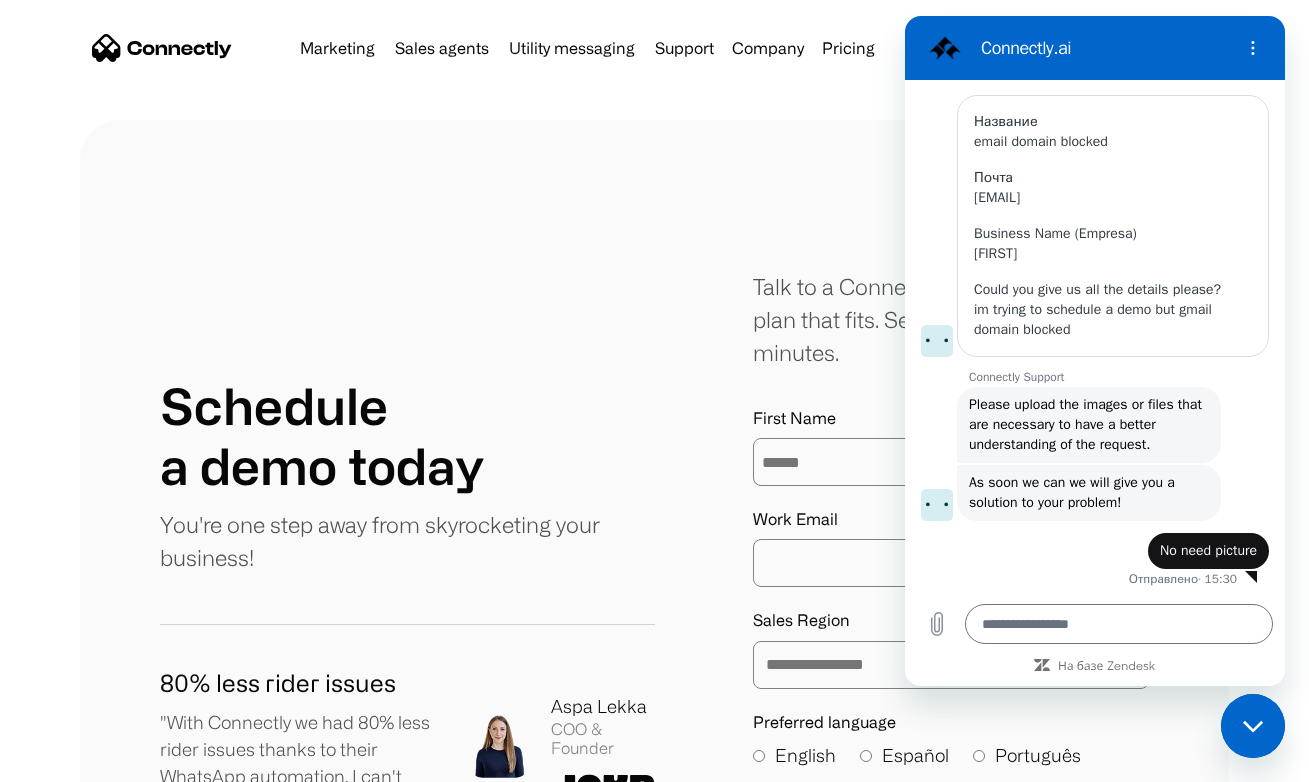 click on "**********" at bounding box center (654, 601) 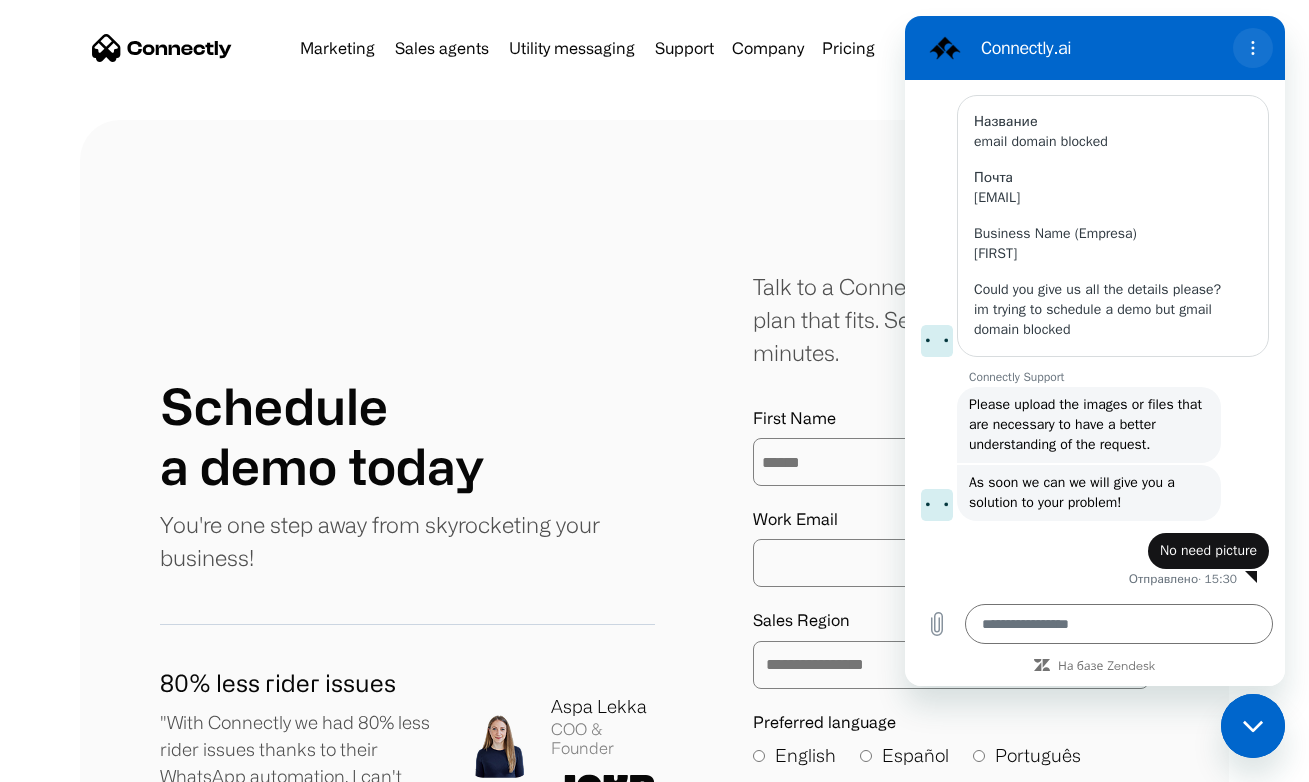 click 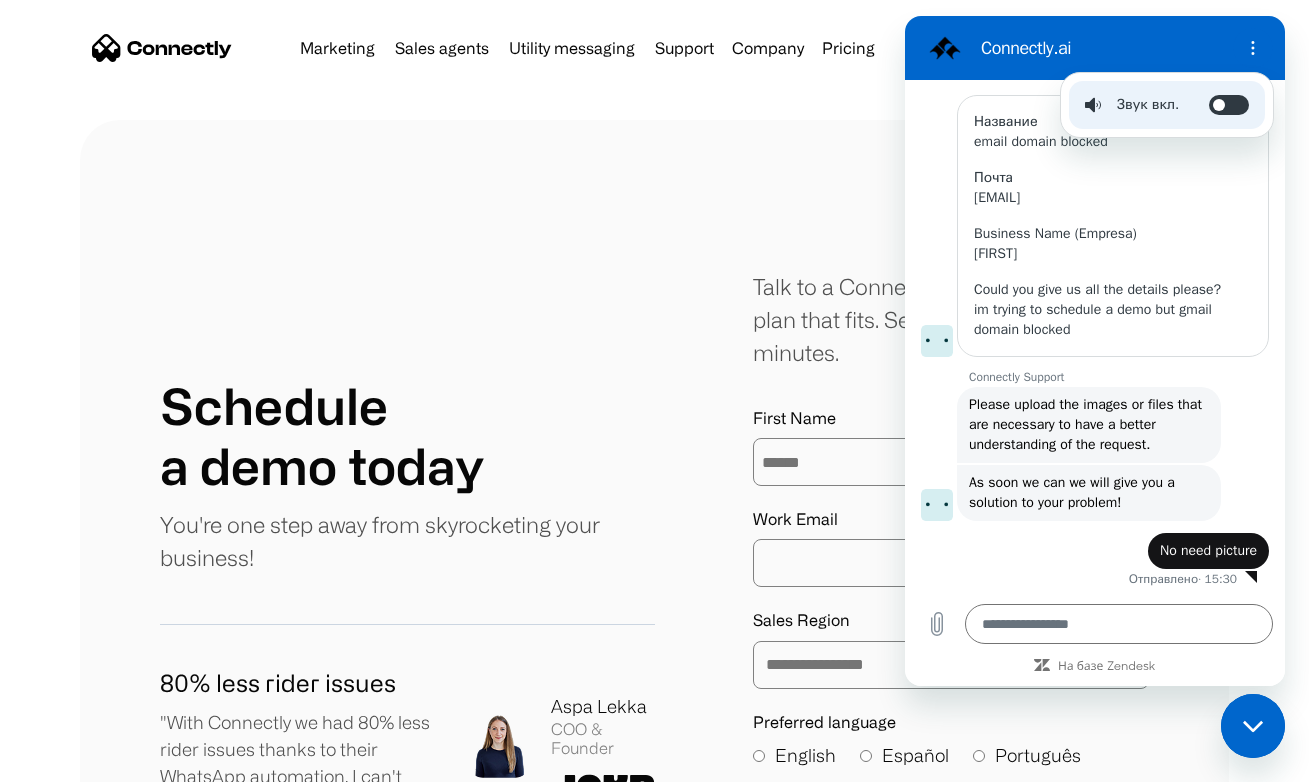 click on "**********" at bounding box center (654, 601) 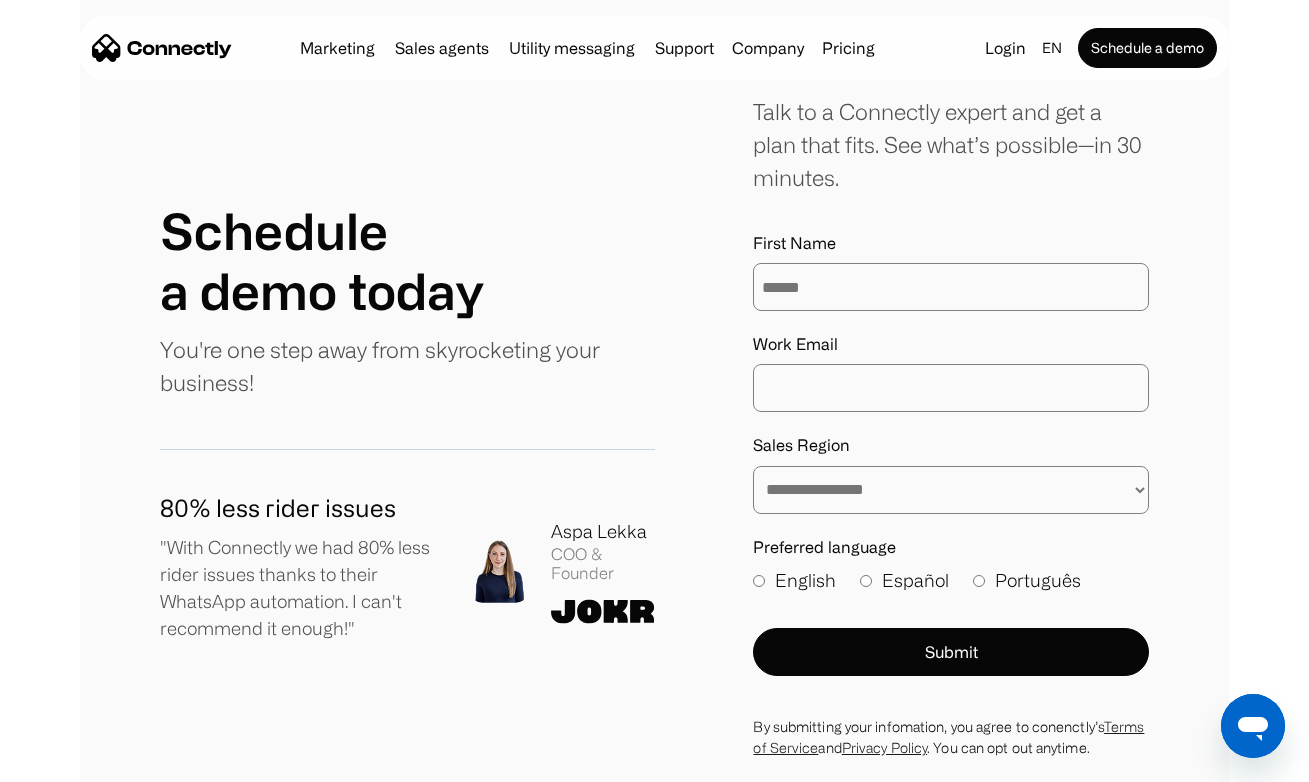 scroll, scrollTop: 255, scrollLeft: 0, axis: vertical 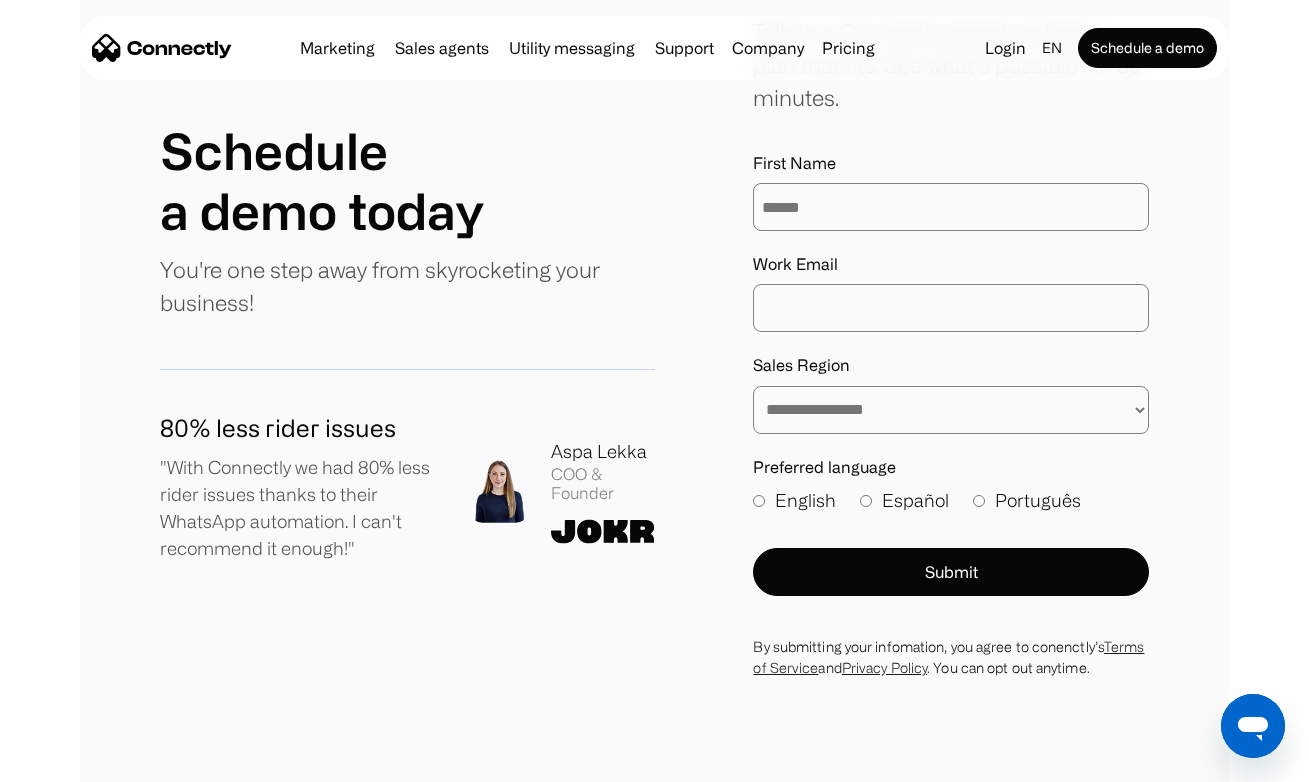 click on "Work Email" at bounding box center [951, 308] 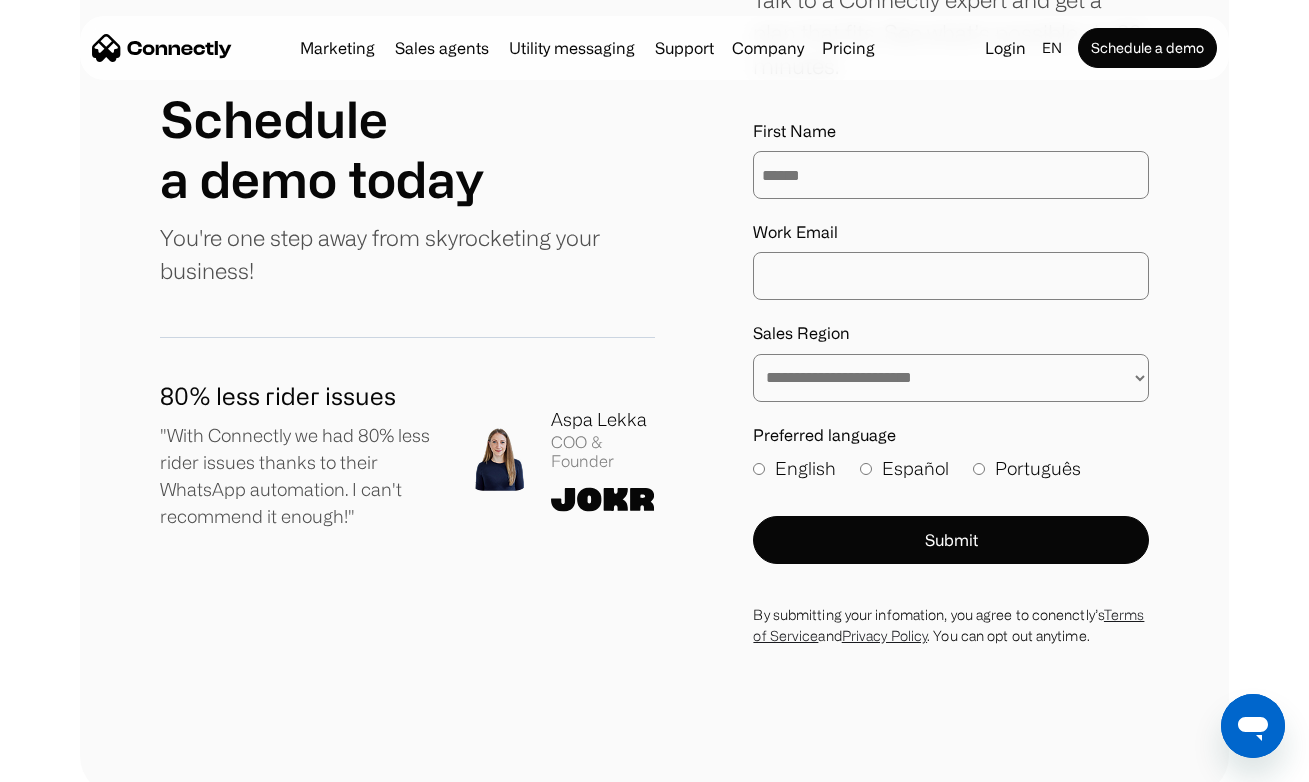 scroll, scrollTop: 299, scrollLeft: 0, axis: vertical 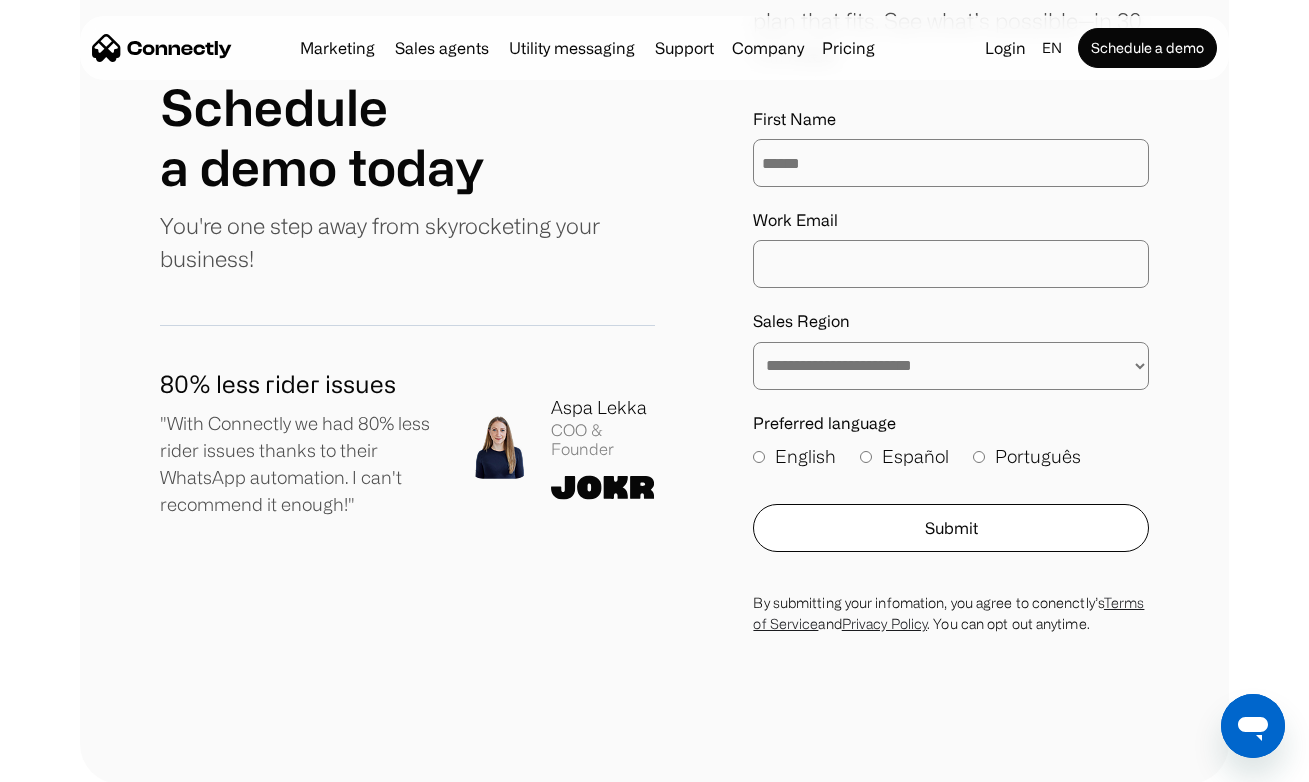 click on "Submit" at bounding box center [951, 528] 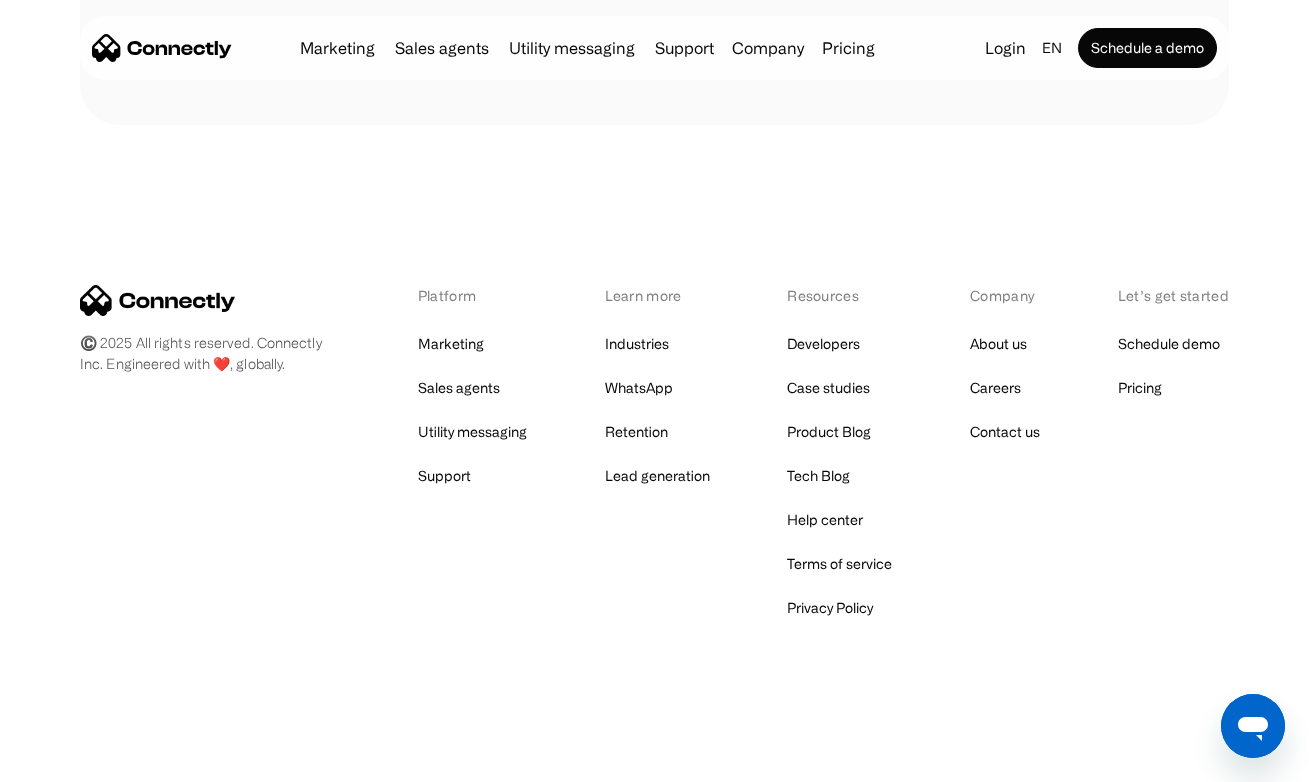 scroll, scrollTop: 957, scrollLeft: 0, axis: vertical 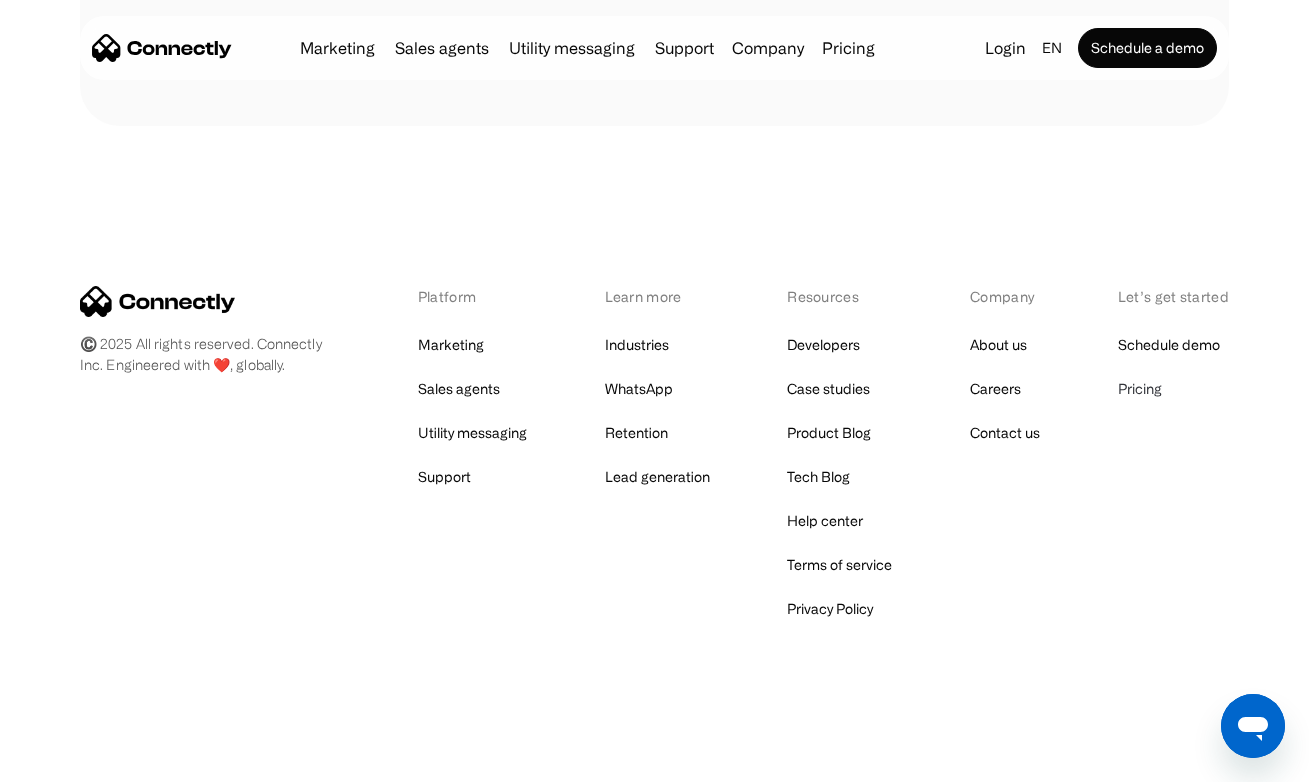 click on "Pricing" at bounding box center [1140, 389] 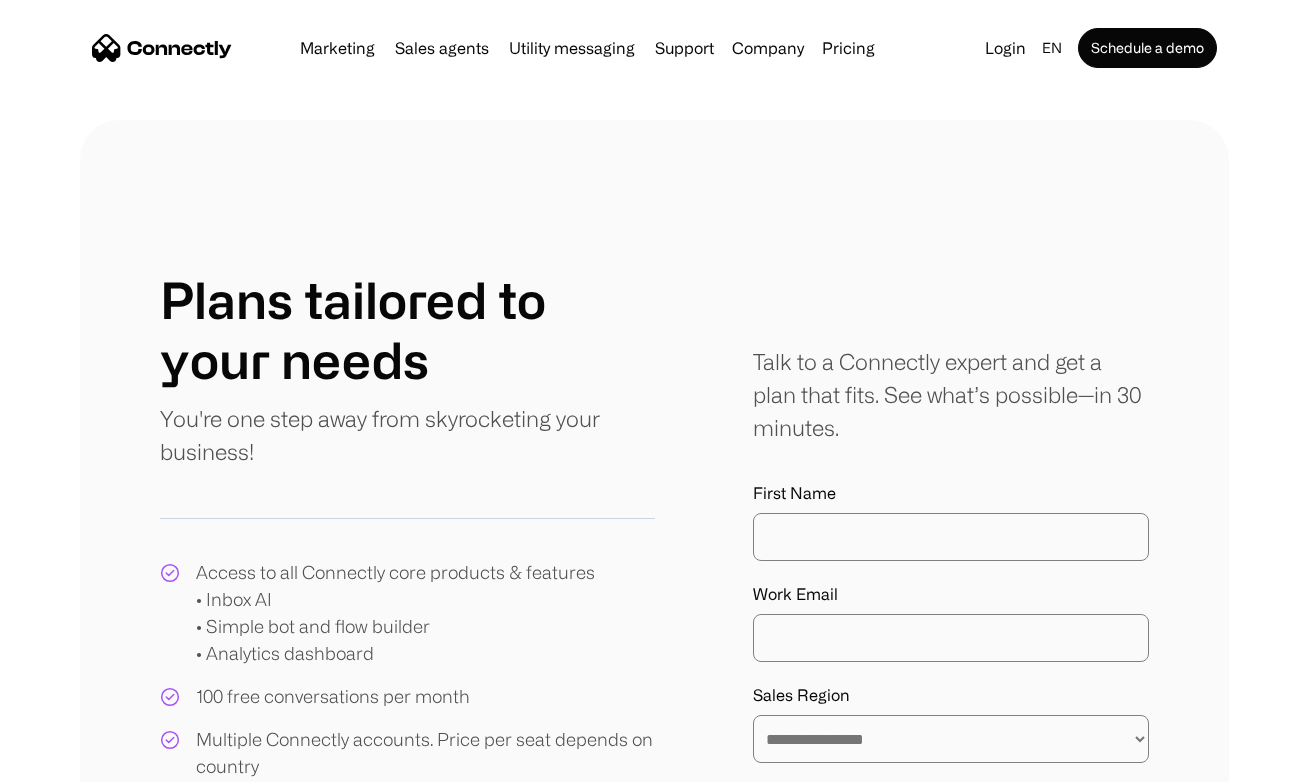 scroll, scrollTop: 0, scrollLeft: 0, axis: both 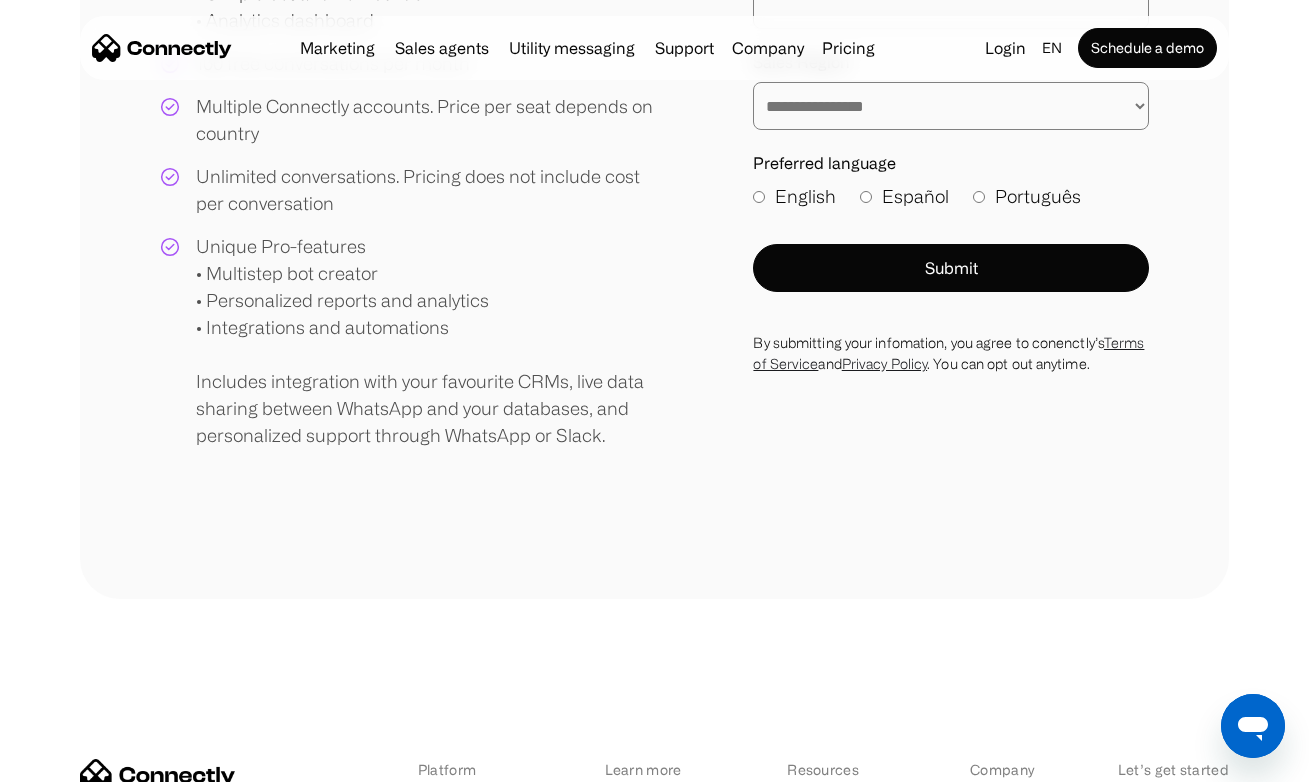 click at bounding box center [1253, 726] 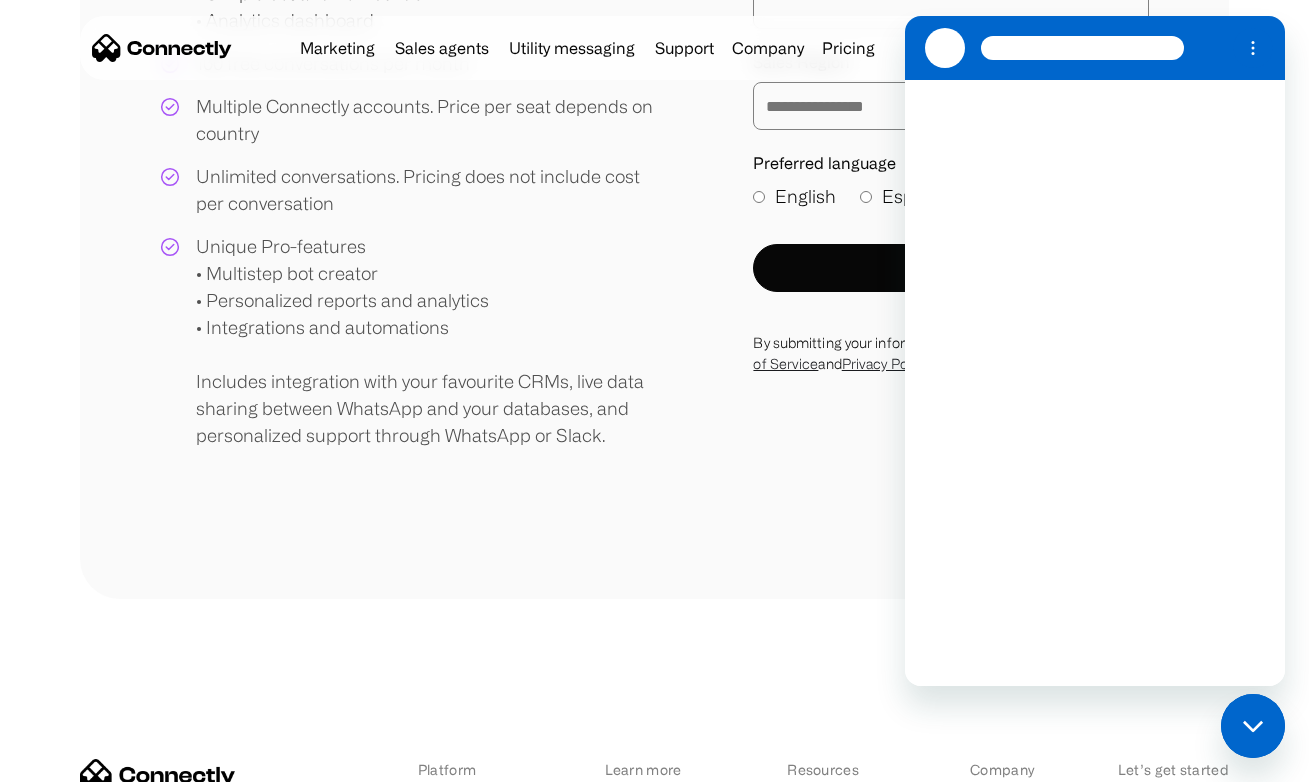 scroll, scrollTop: 0, scrollLeft: 0, axis: both 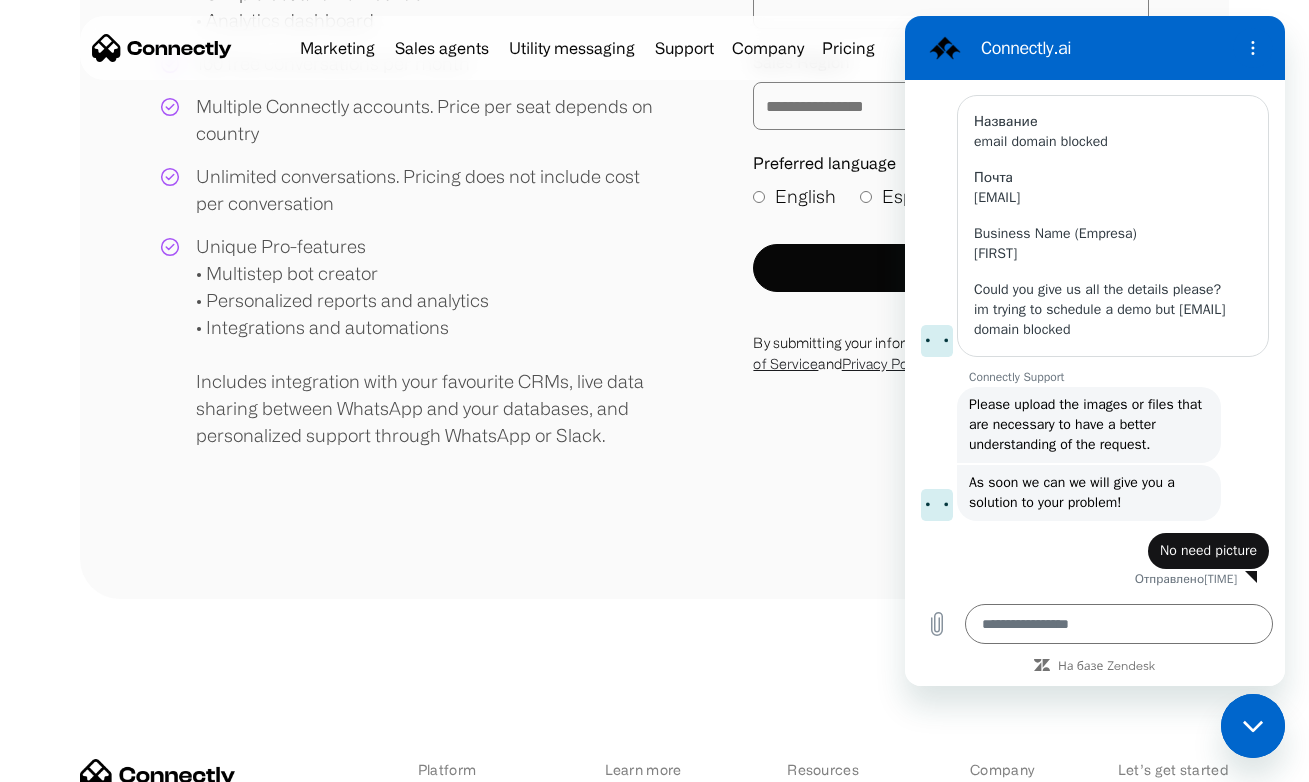 drag, startPoint x: 1230, startPoint y: 734, endPoint x: 2440, endPoint y: 1424, distance: 1392.9106 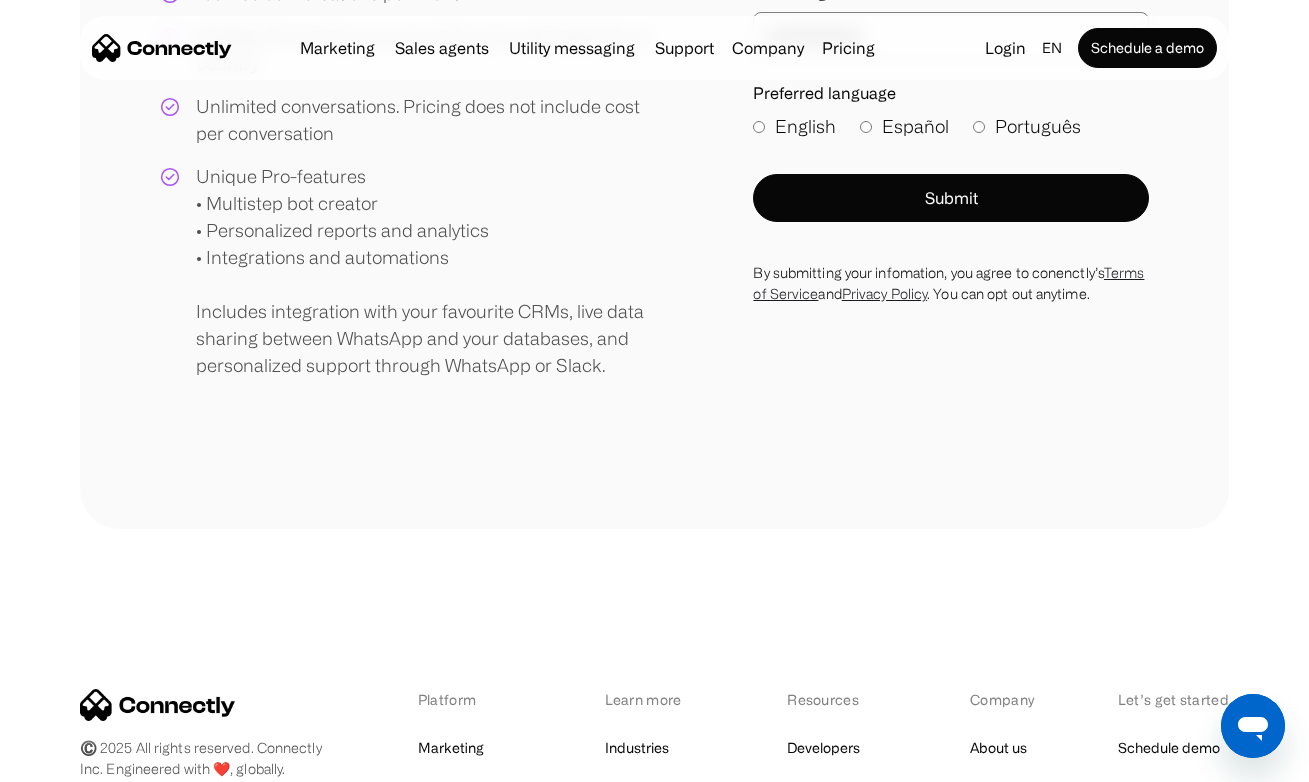 scroll, scrollTop: 772, scrollLeft: 0, axis: vertical 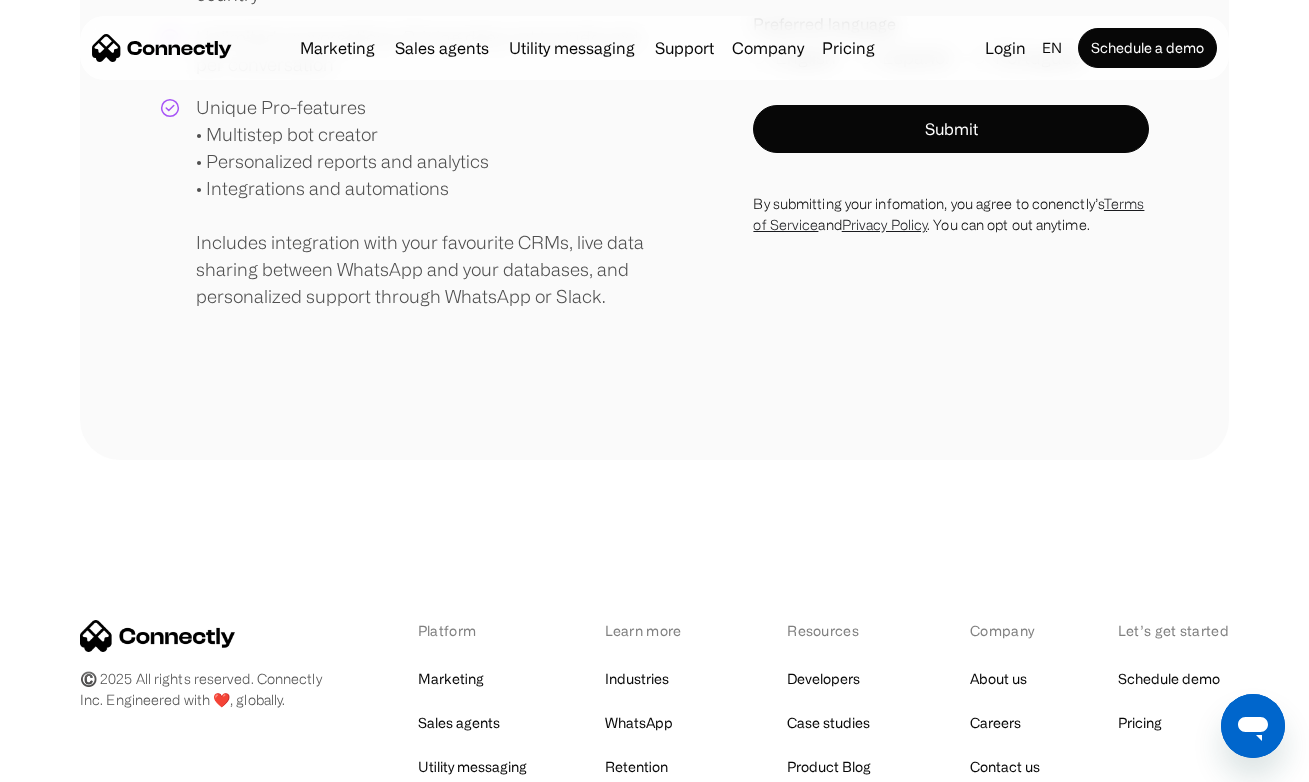 click on "Let’s get started" at bounding box center (1173, 630) 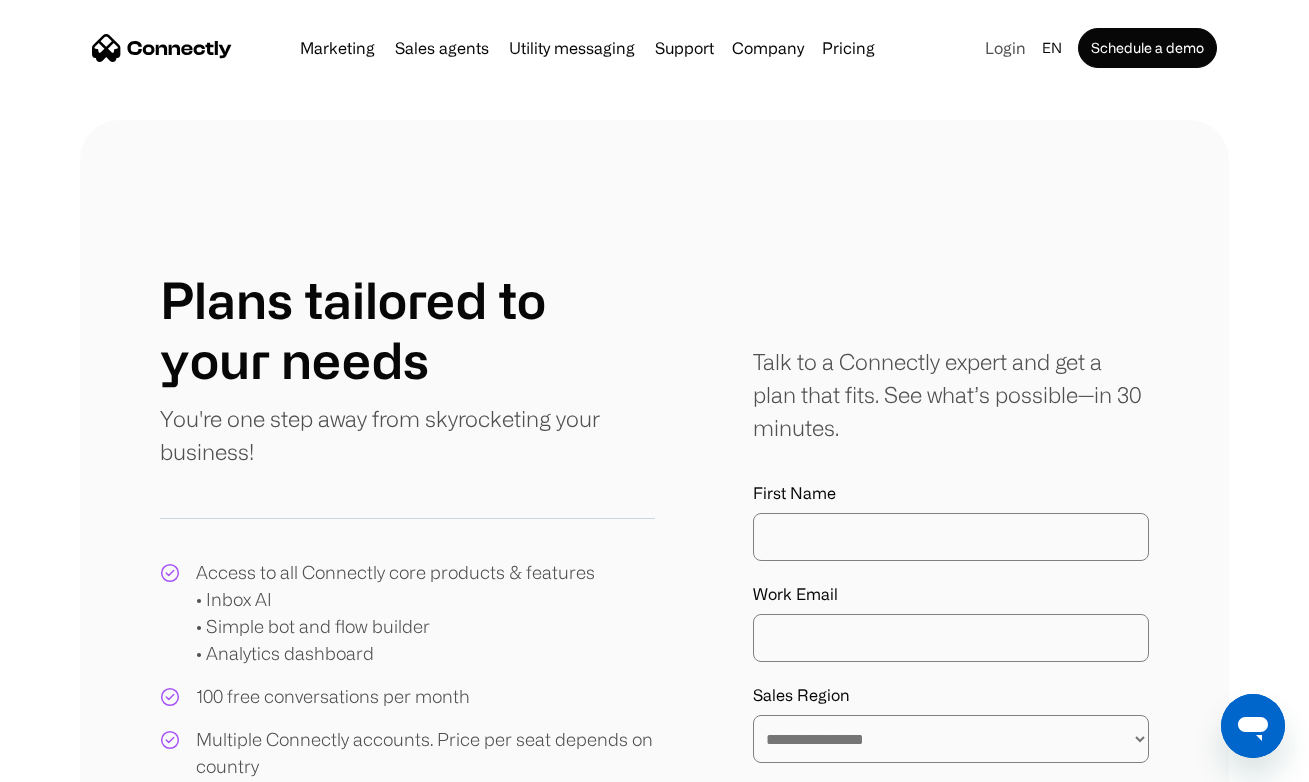 scroll, scrollTop: 0, scrollLeft: 0, axis: both 